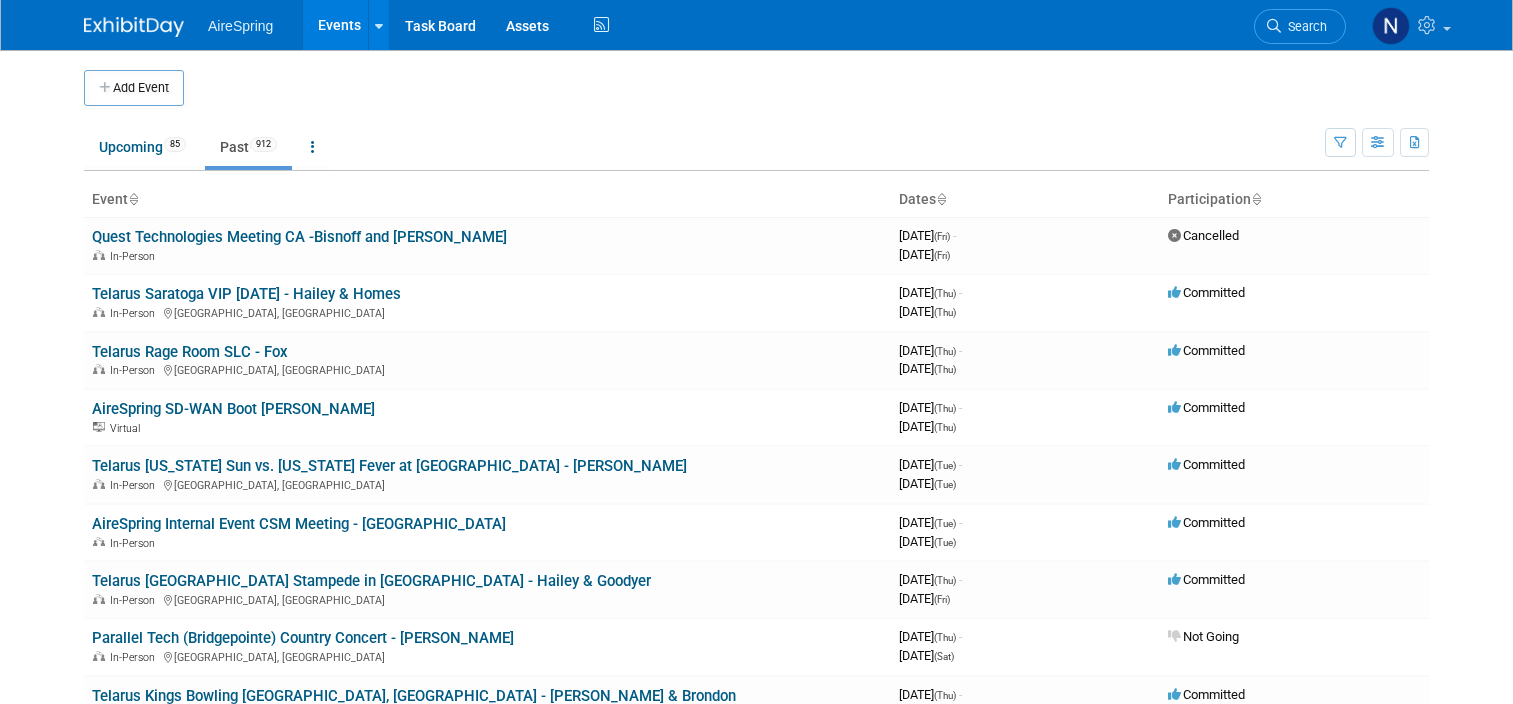scroll, scrollTop: 6300, scrollLeft: 0, axis: vertical 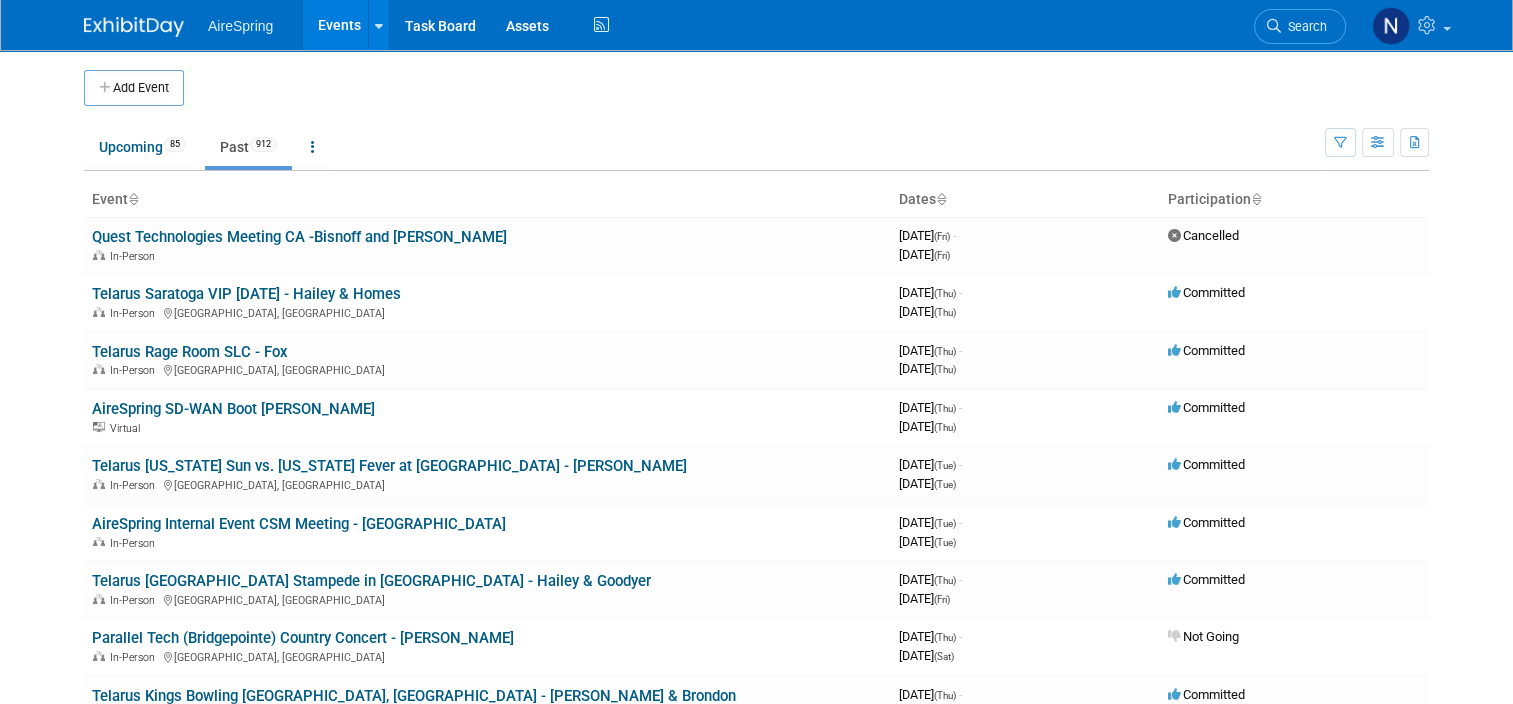 click on "Add Event" at bounding box center (134, 88) 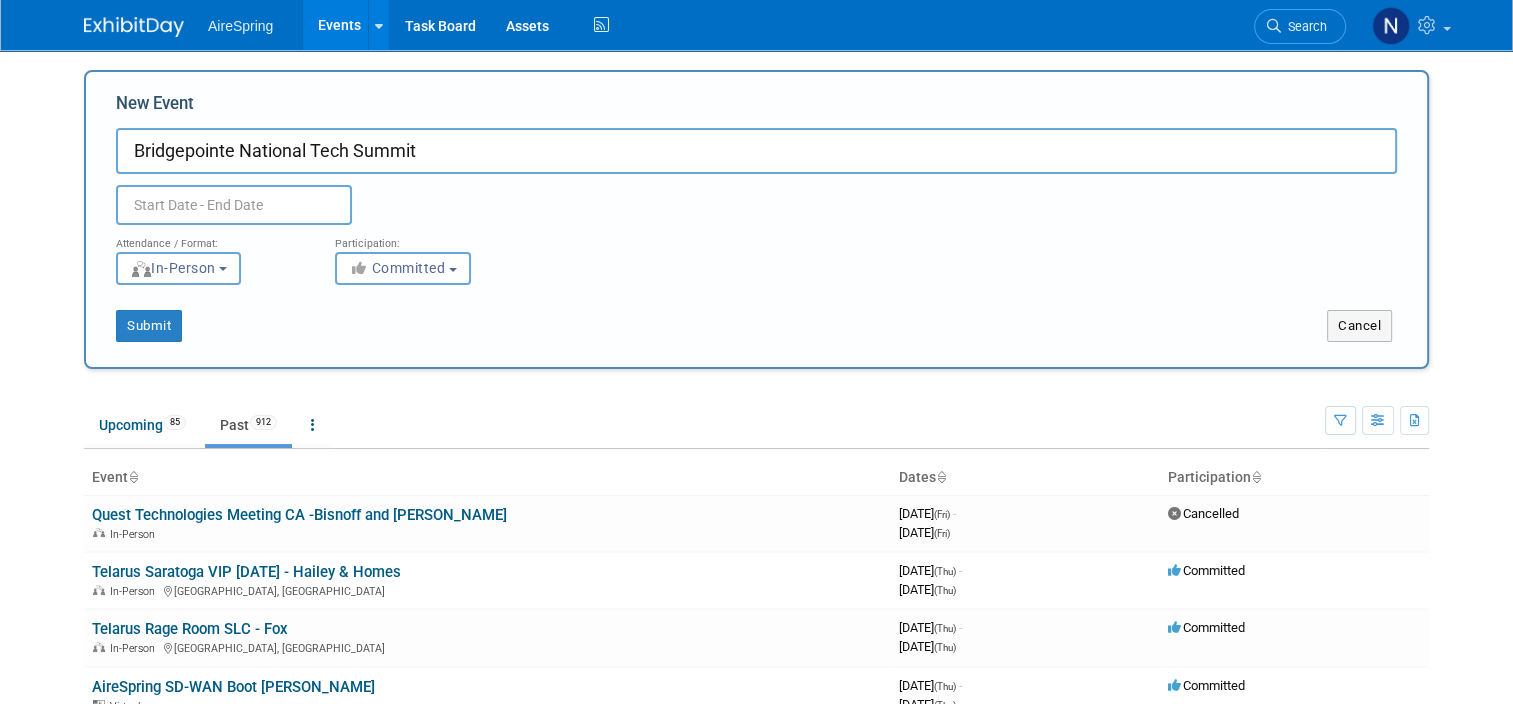 type on "Bridgepointe National Tech Summit" 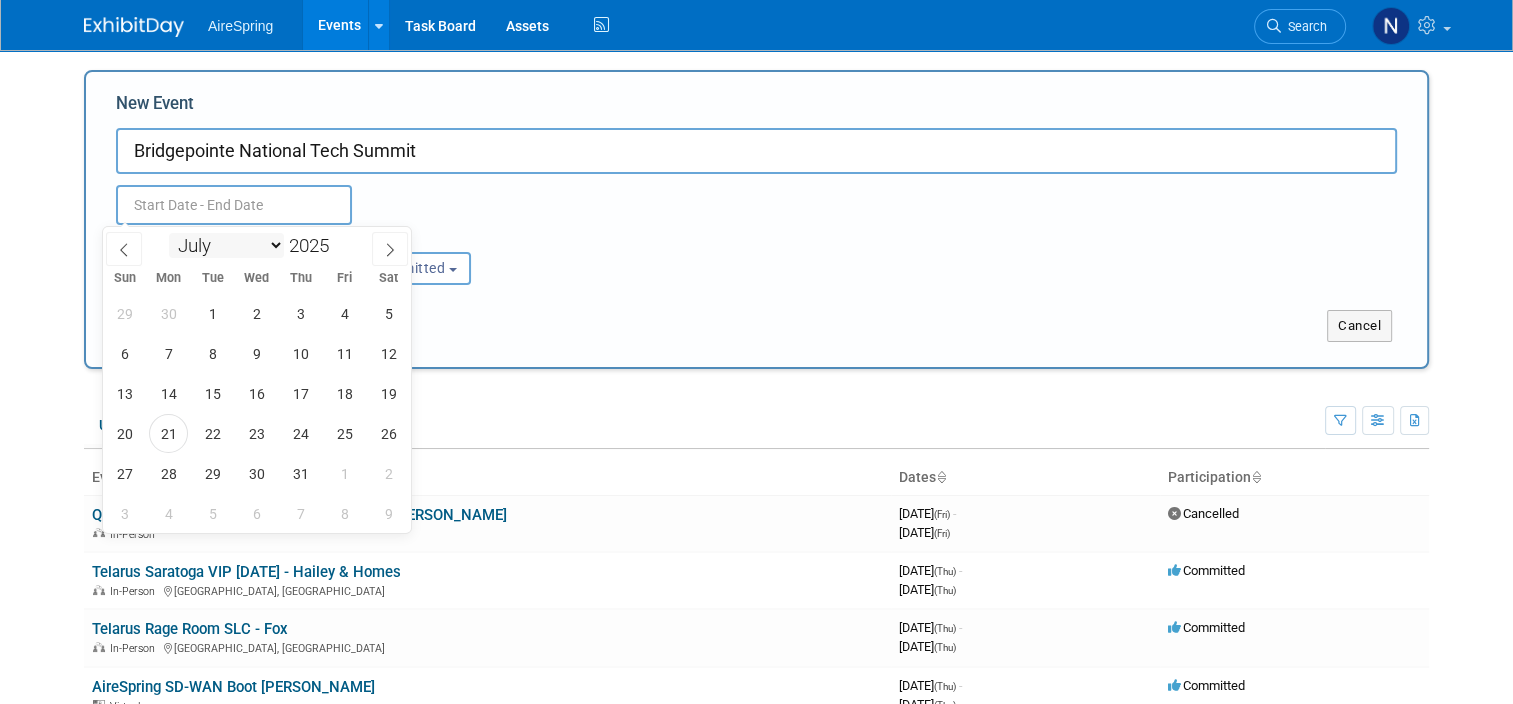 click on "January February March April May June July August September October November December" at bounding box center [226, 245] 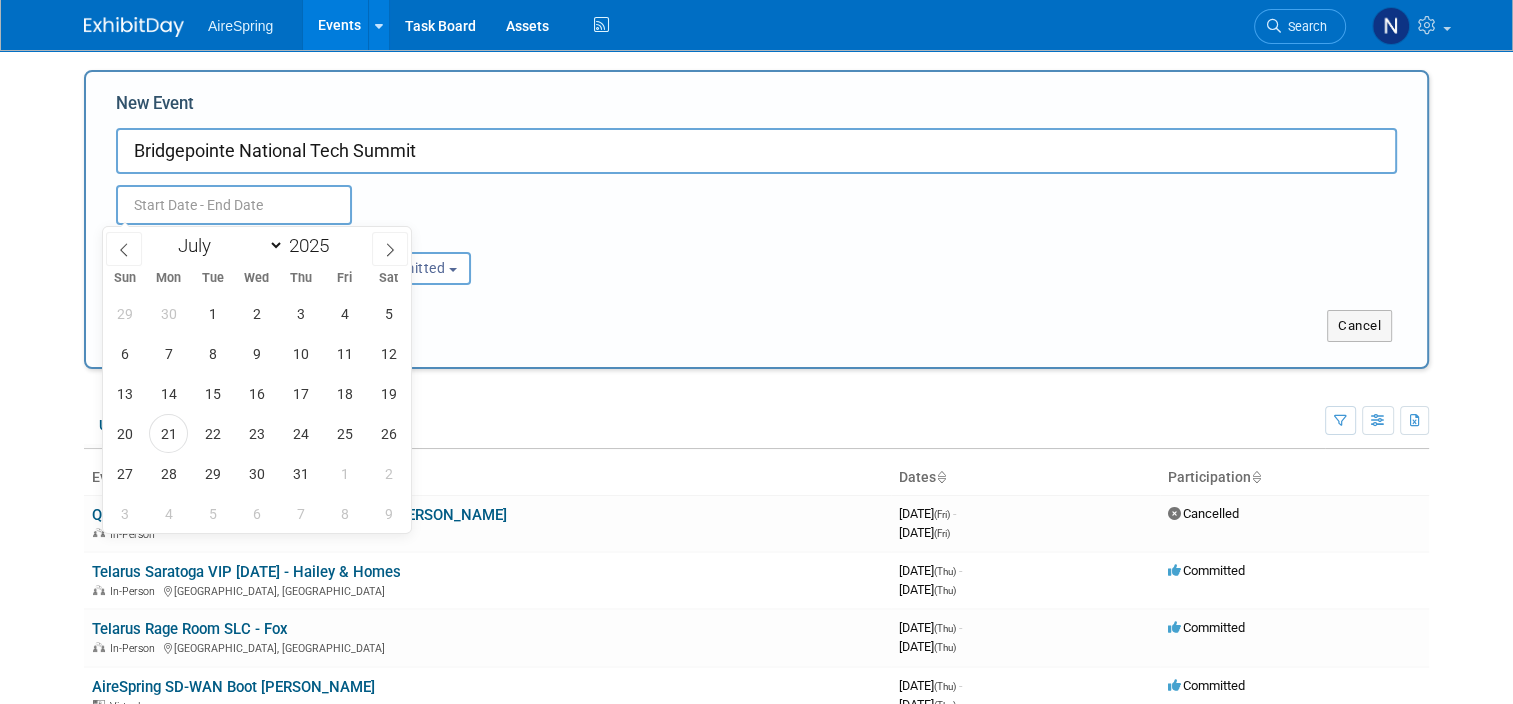 select on "9" 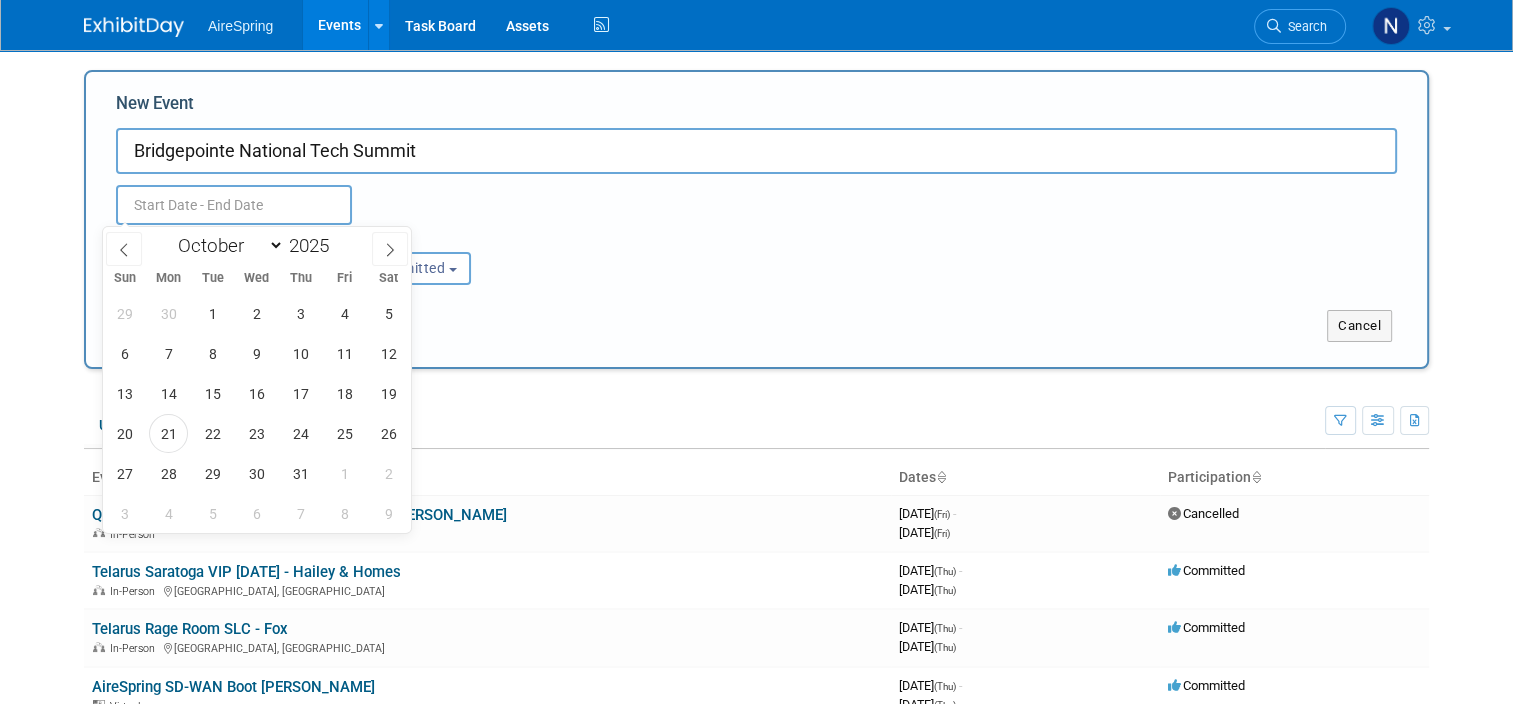click on "January February March April May June July August September October November December" at bounding box center [226, 245] 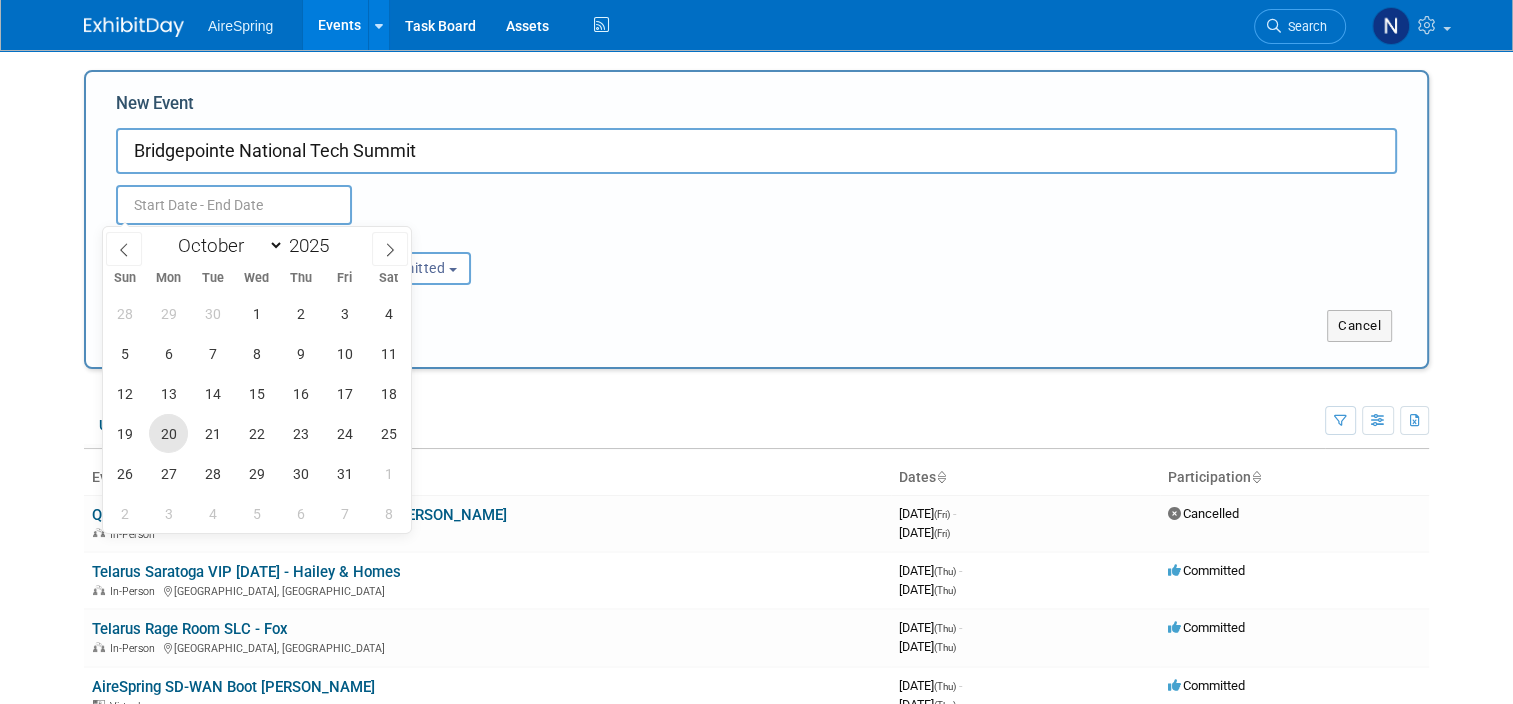 click on "20" at bounding box center [168, 433] 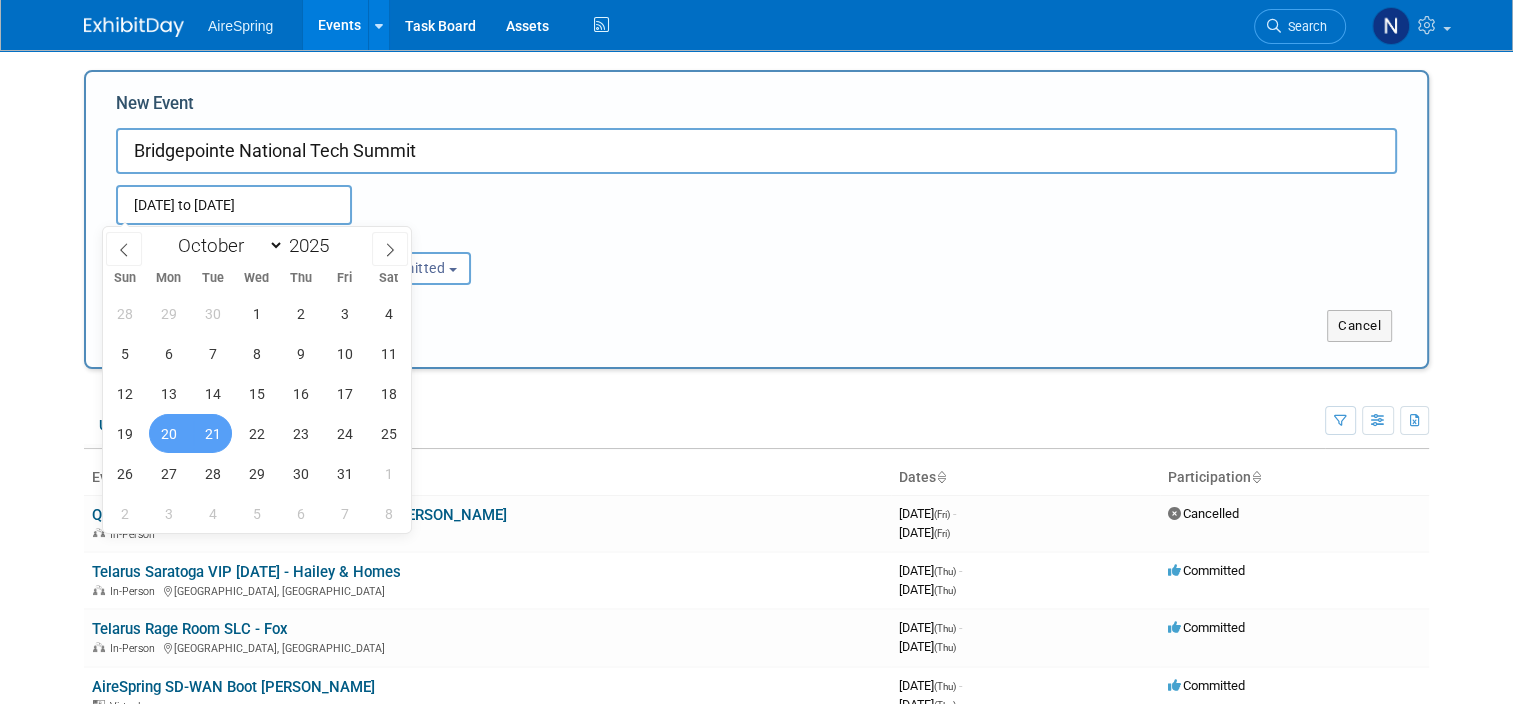 click on "21" at bounding box center [212, 433] 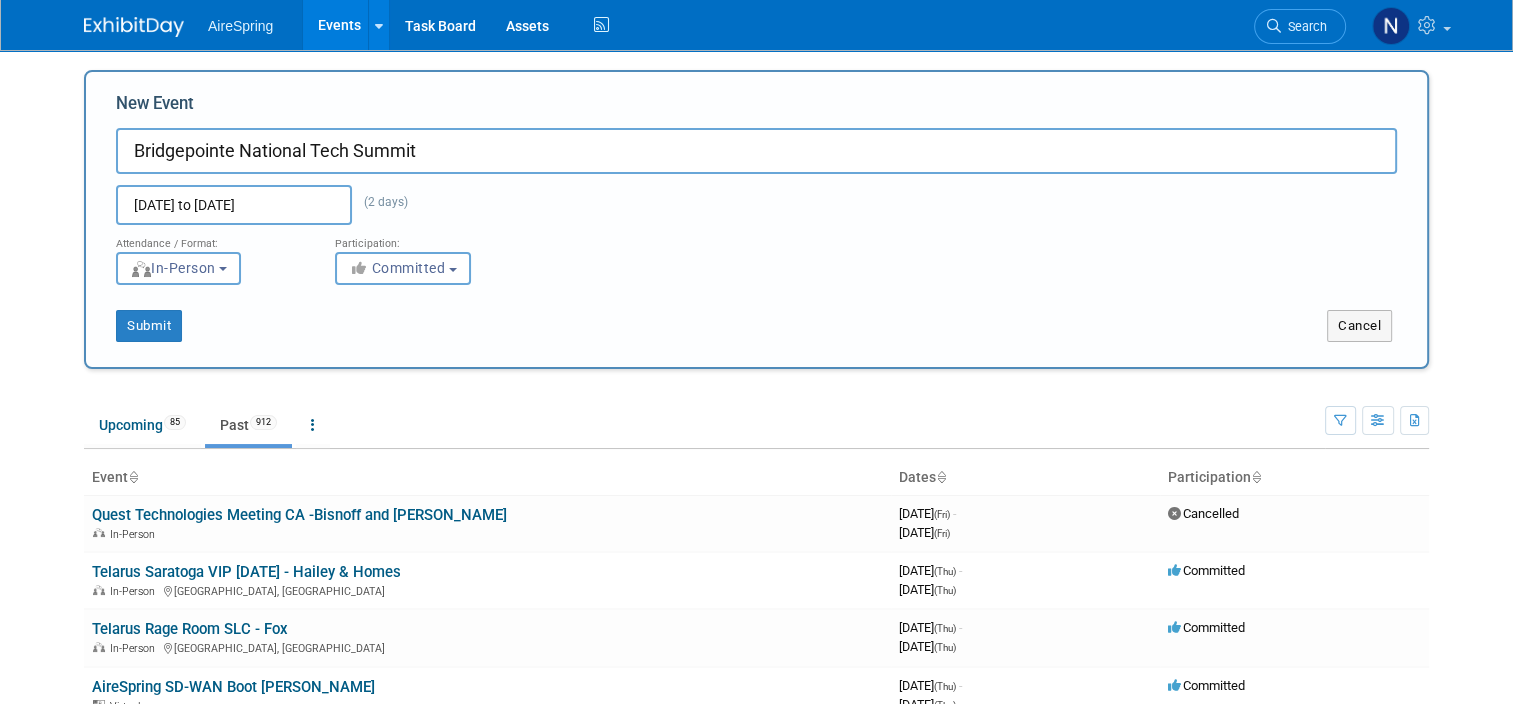 click on "New Event
Bridgepointe National Tech Summit
Oct 20, 2025 to Oct 21, 2025
(2 days)
Duplicate Event Warning" at bounding box center [756, 158] 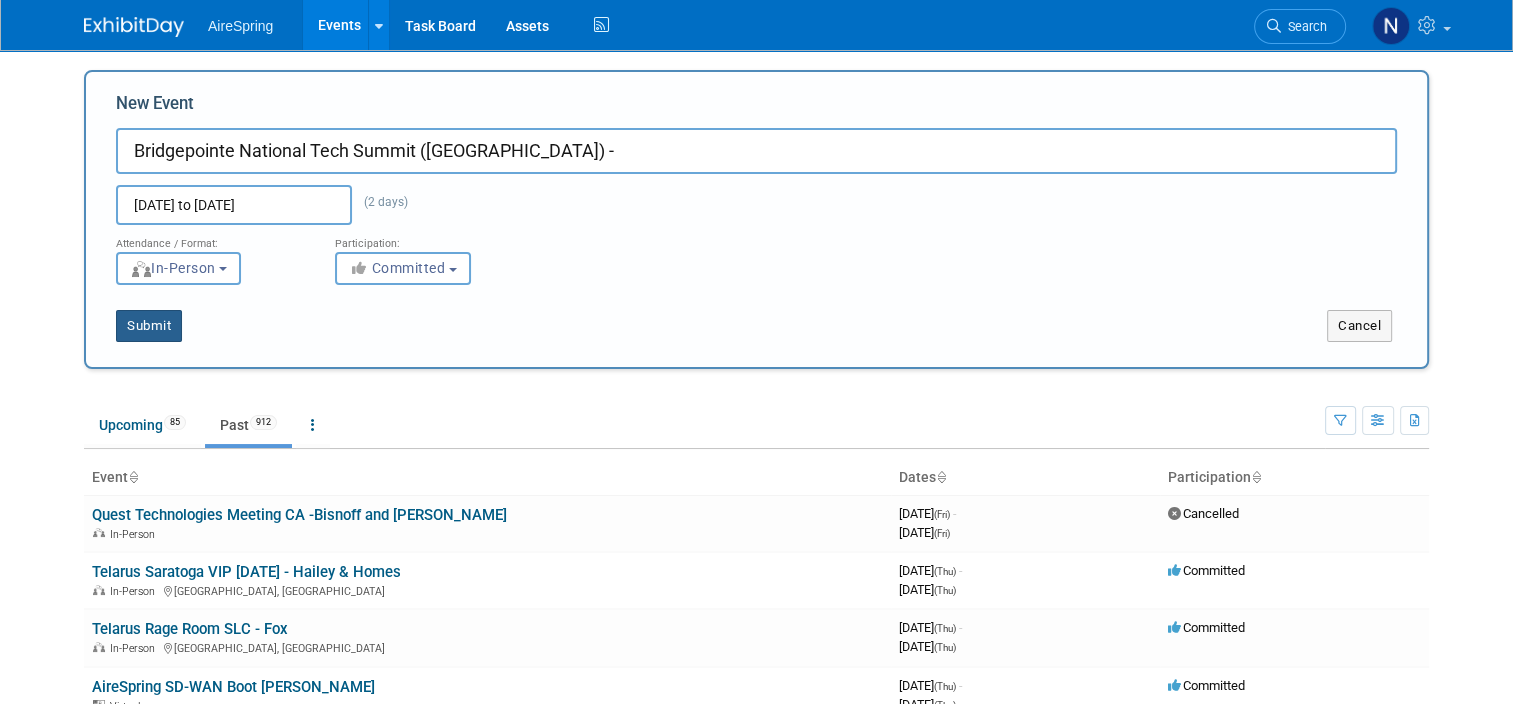 click on "Submit" at bounding box center [149, 326] 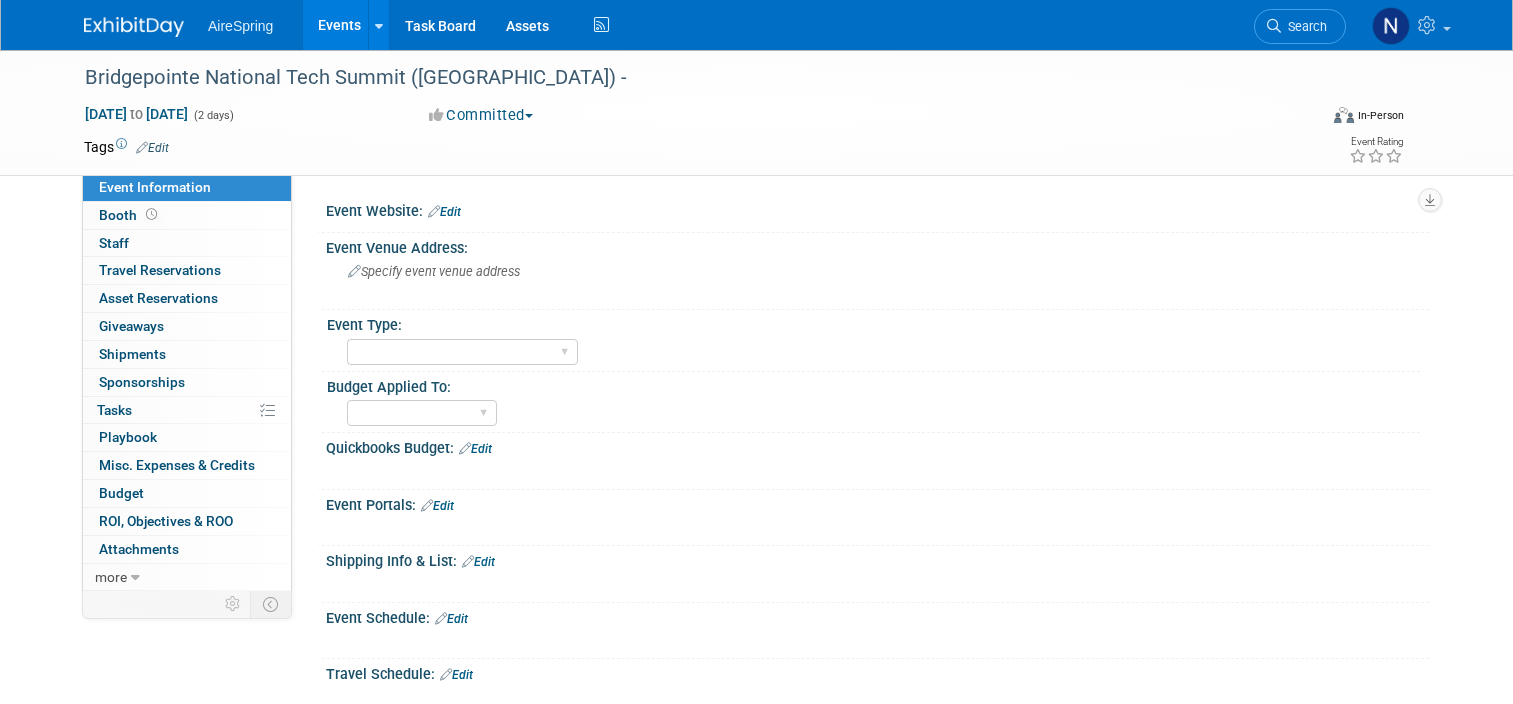 scroll, scrollTop: 0, scrollLeft: 0, axis: both 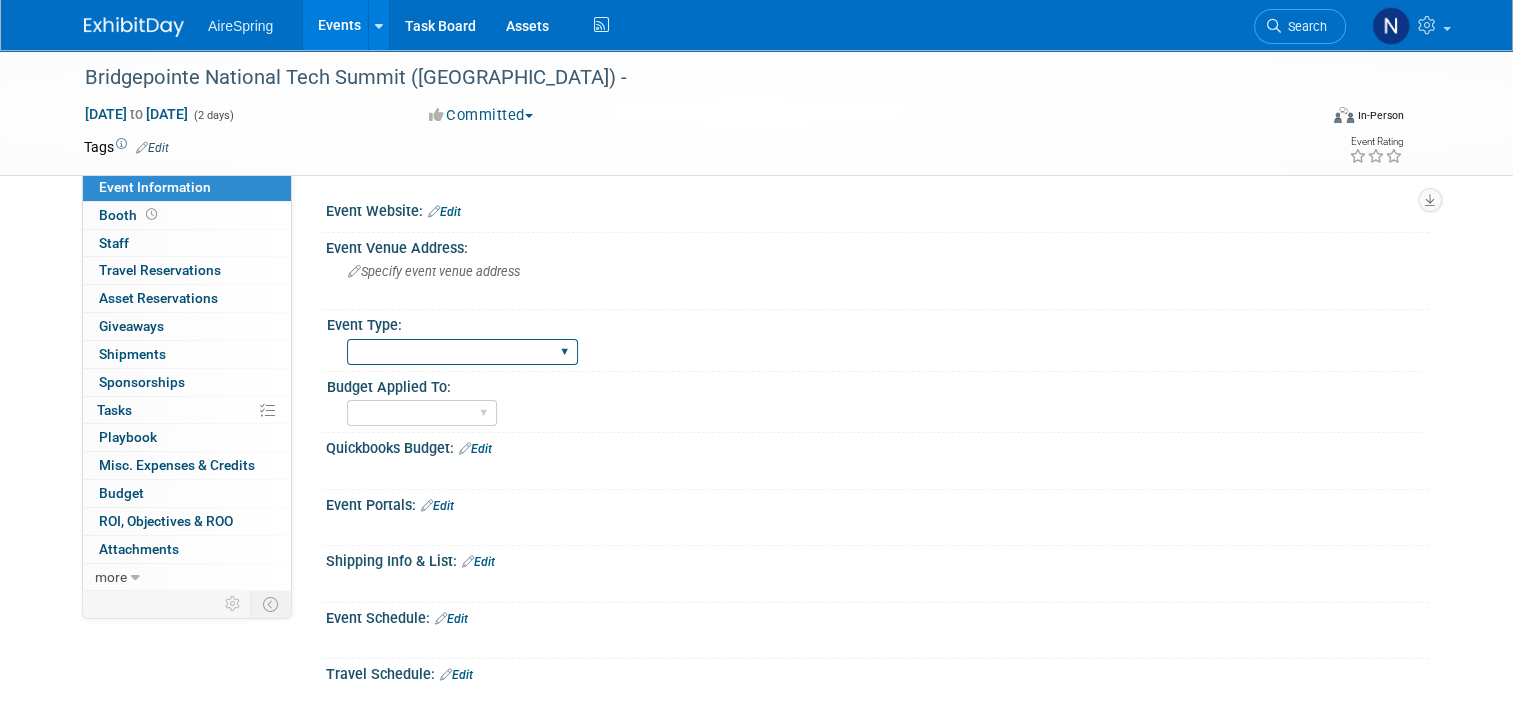 click on "AireSpring Event
AireSpring Internal
Partner Event
Training
Tradeshow - Exhibiting
Tradeshow - Attending
Partner Visit
Customer Visit
Customer Event
Sales Presentation
Conference
Carrier Event (ATT Verizon etc)" at bounding box center [462, 352] 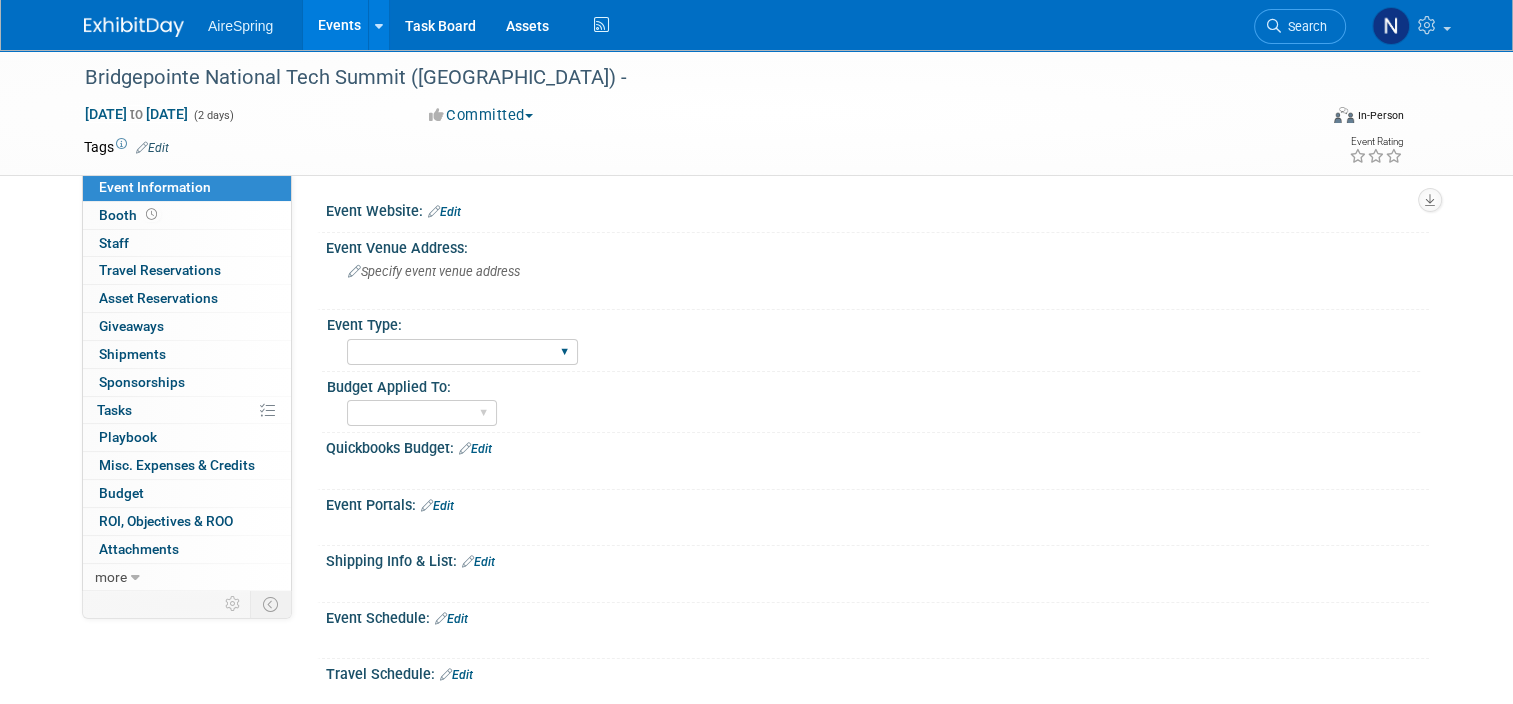 select on "Partner Event" 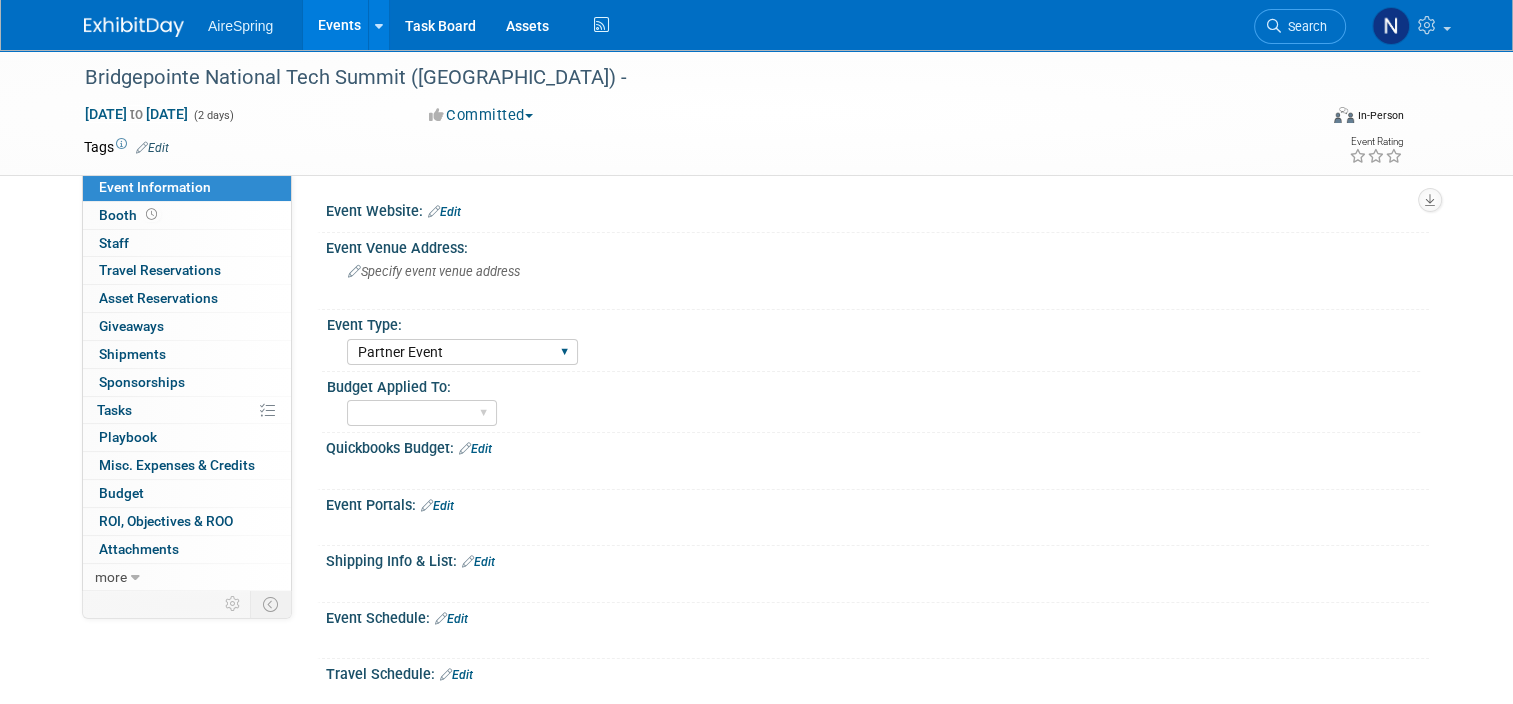 click on "AireSpring Event
AireSpring Internal
Partner Event
Training
Tradeshow - Exhibiting
Tradeshow - Attending
Partner Visit
Customer Visit
Customer Event
Sales Presentation
Conference
Carrier Event (ATT Verizon etc)" at bounding box center (462, 352) 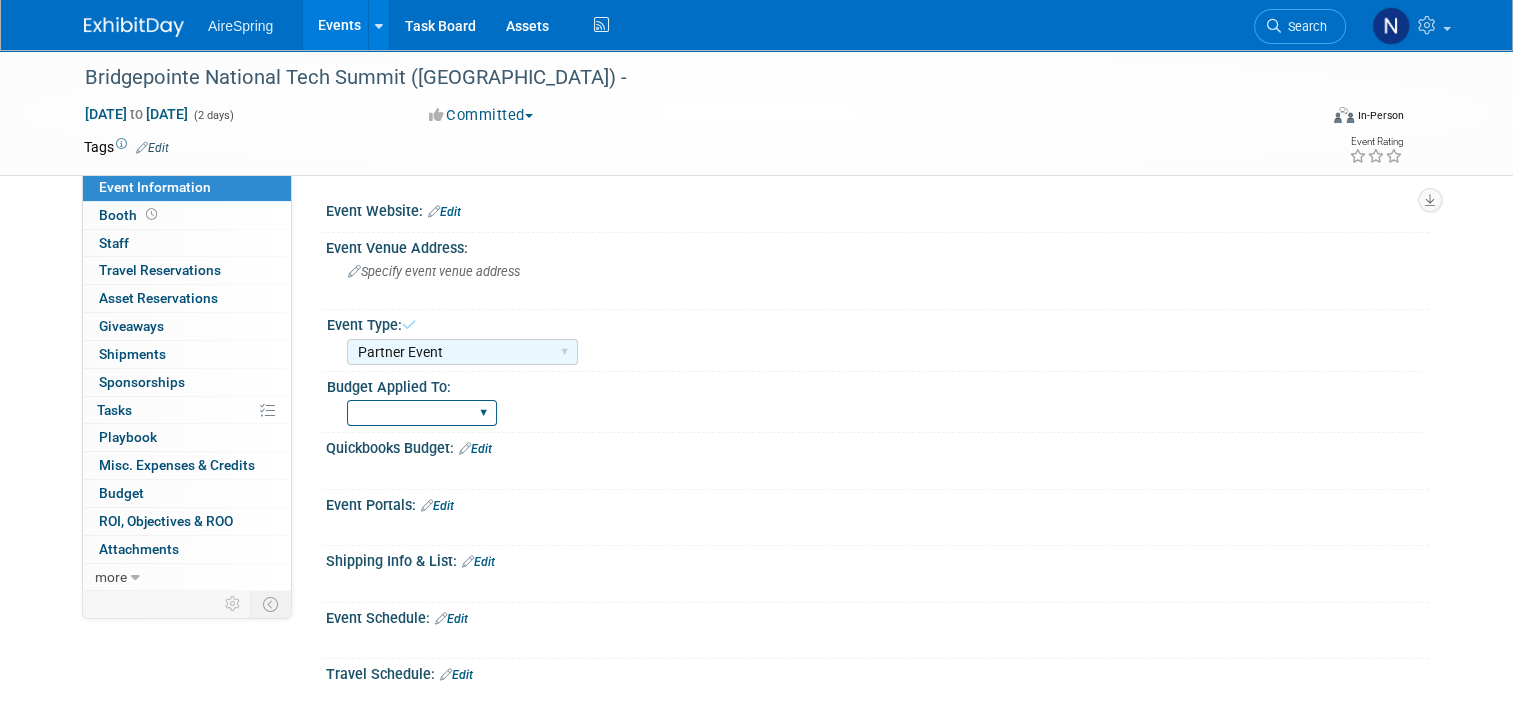 click on "Marketing
Sales
Operations
Customer" at bounding box center [422, 413] 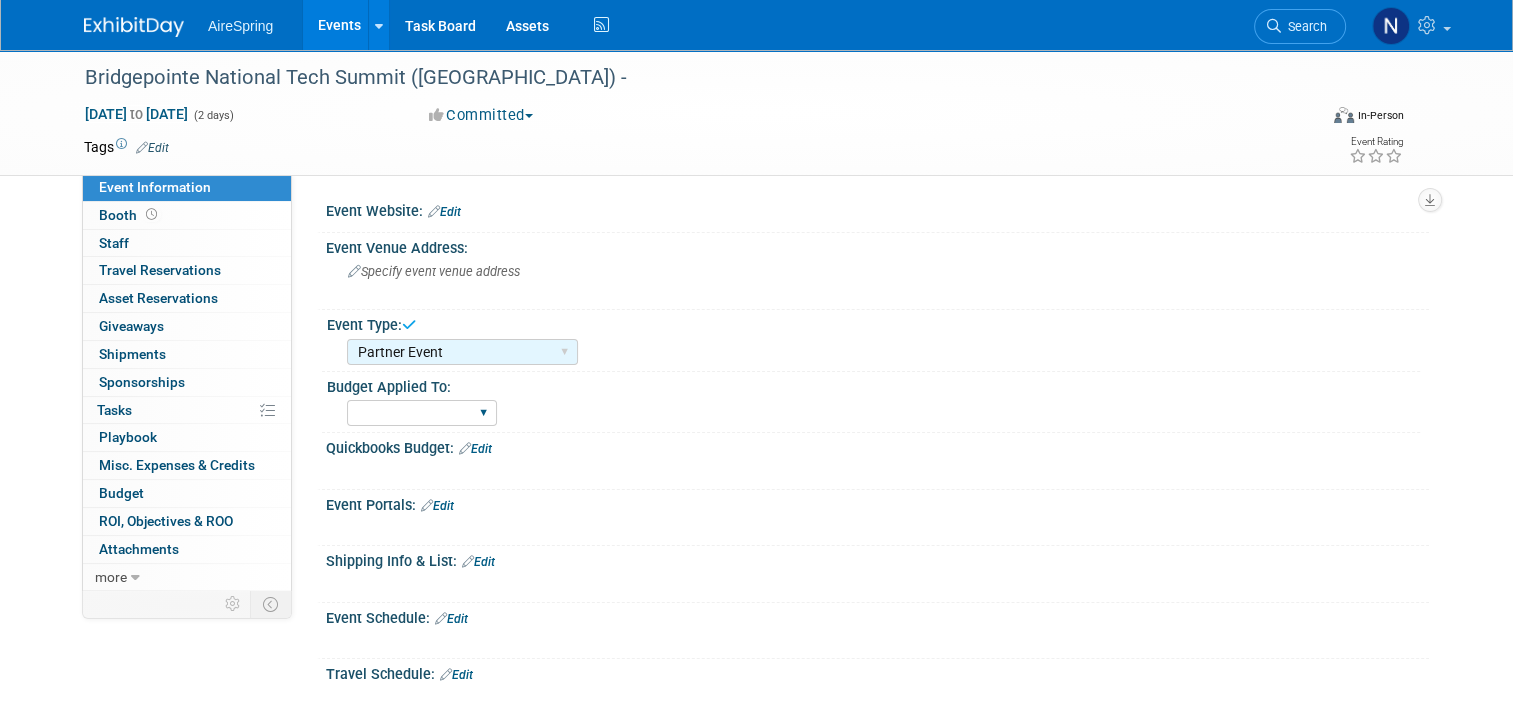 select on "Marketing" 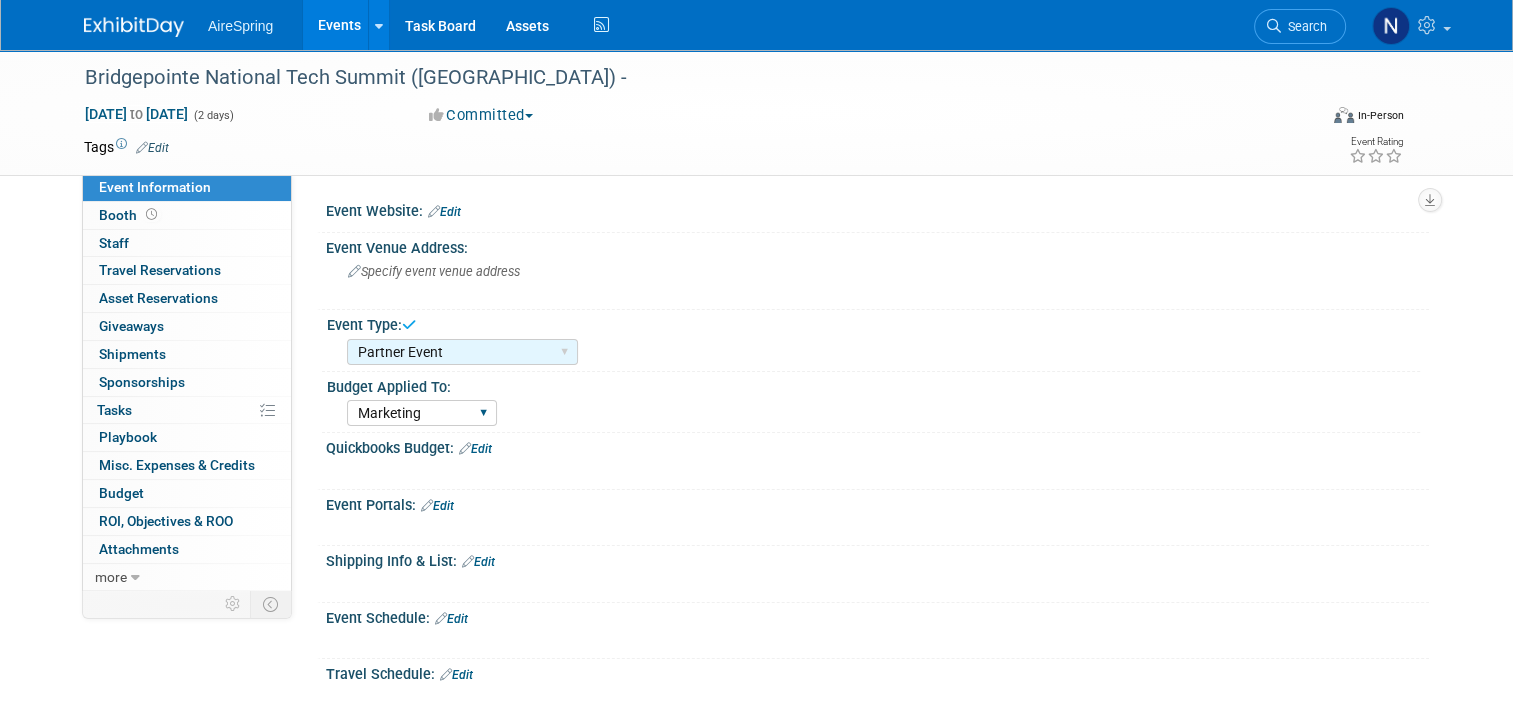 click on "Marketing
Sales
Operations
Customer" at bounding box center (422, 413) 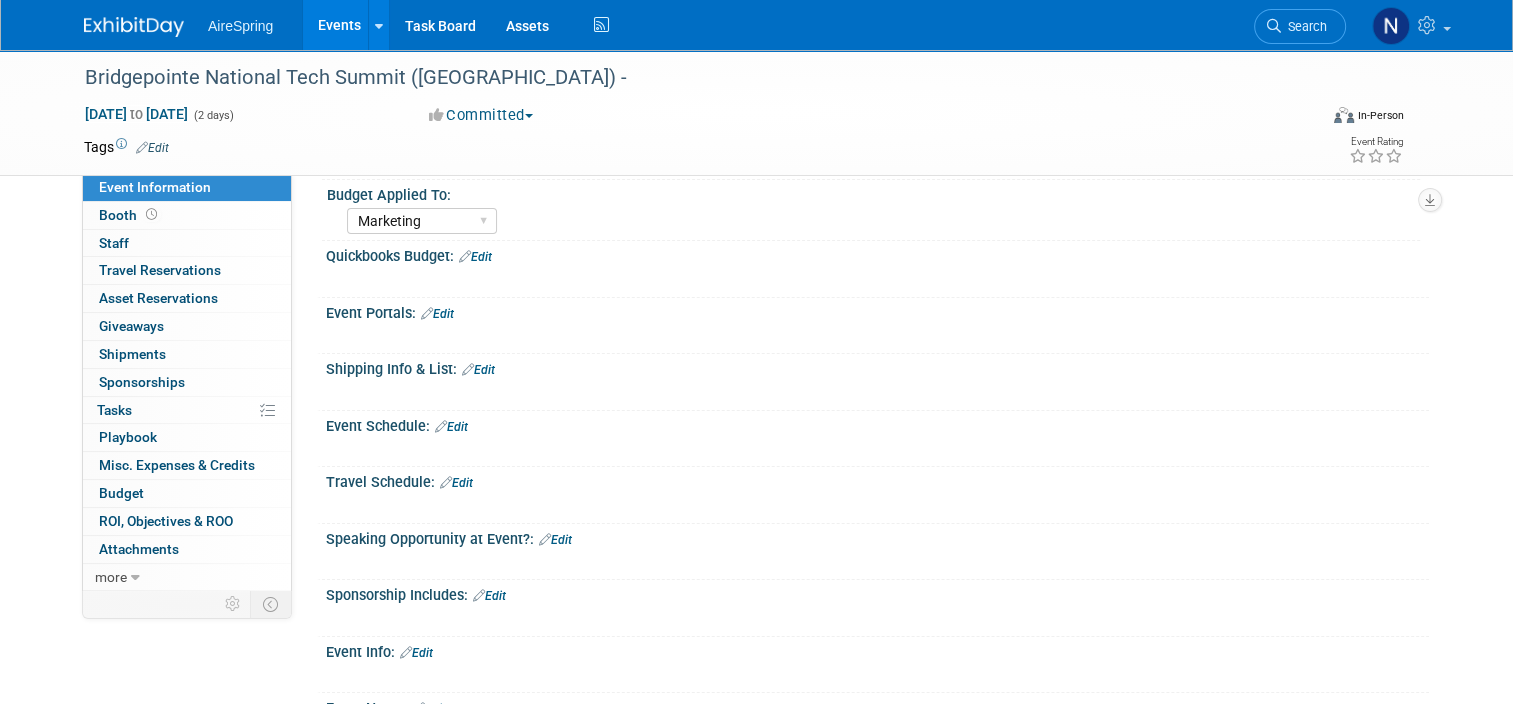 scroll, scrollTop: 0, scrollLeft: 0, axis: both 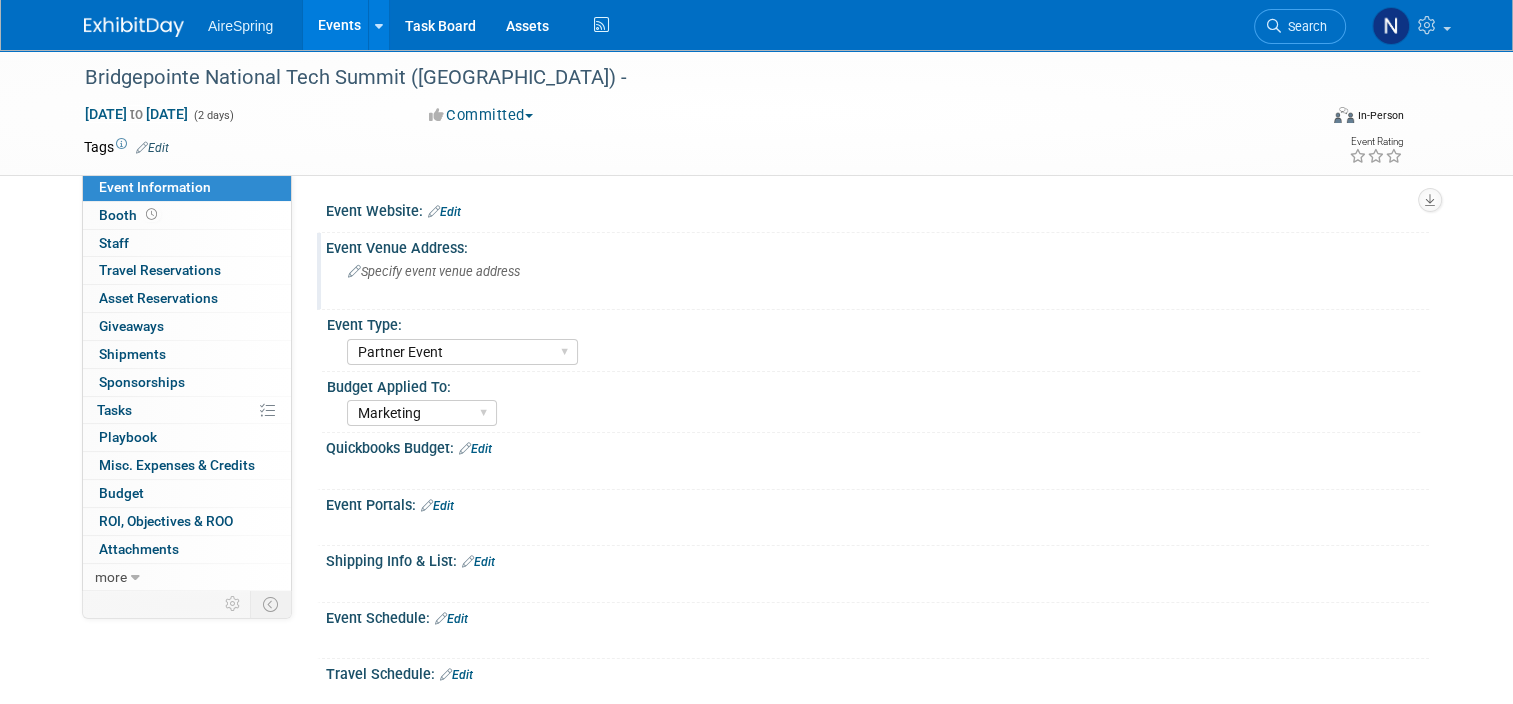 click on "Specify event venue address" at bounding box center (434, 271) 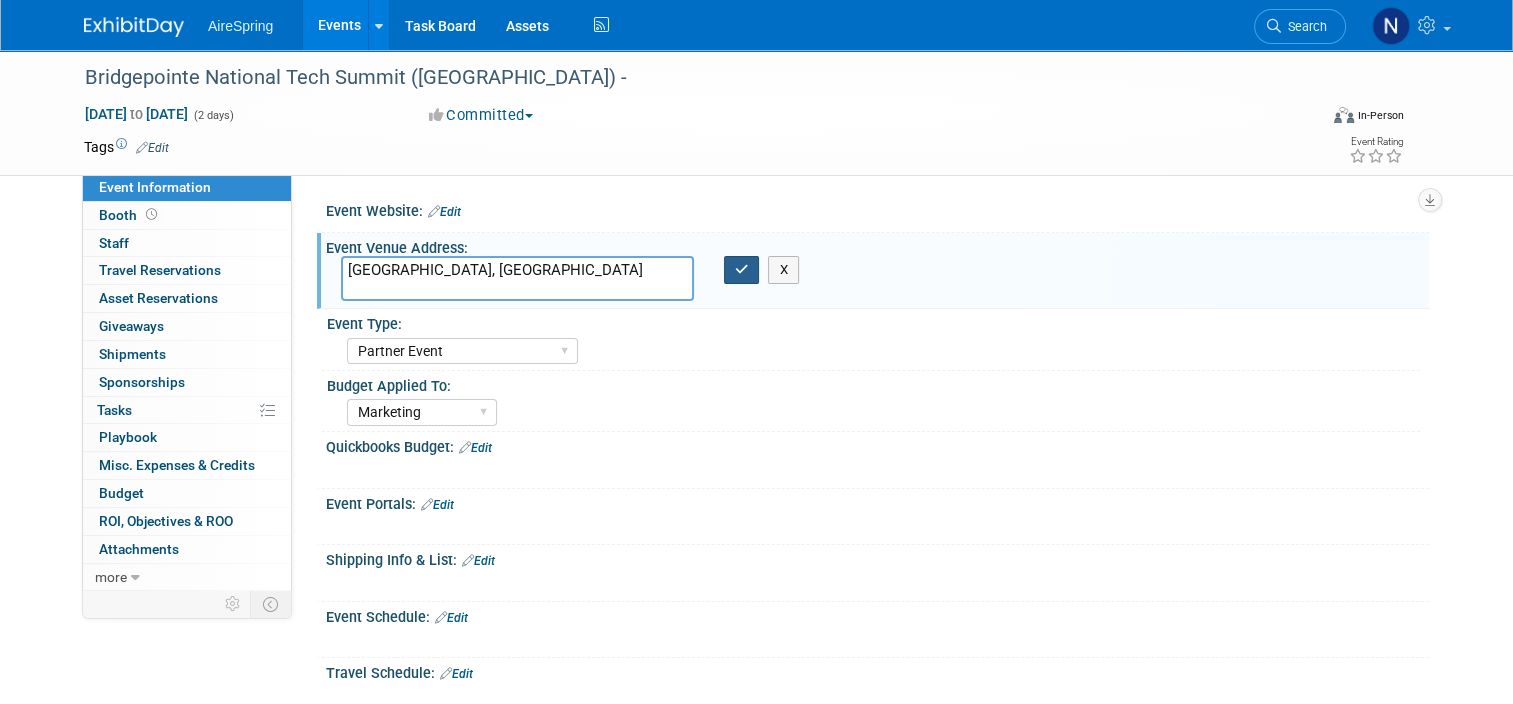 type on "[GEOGRAPHIC_DATA], [GEOGRAPHIC_DATA]" 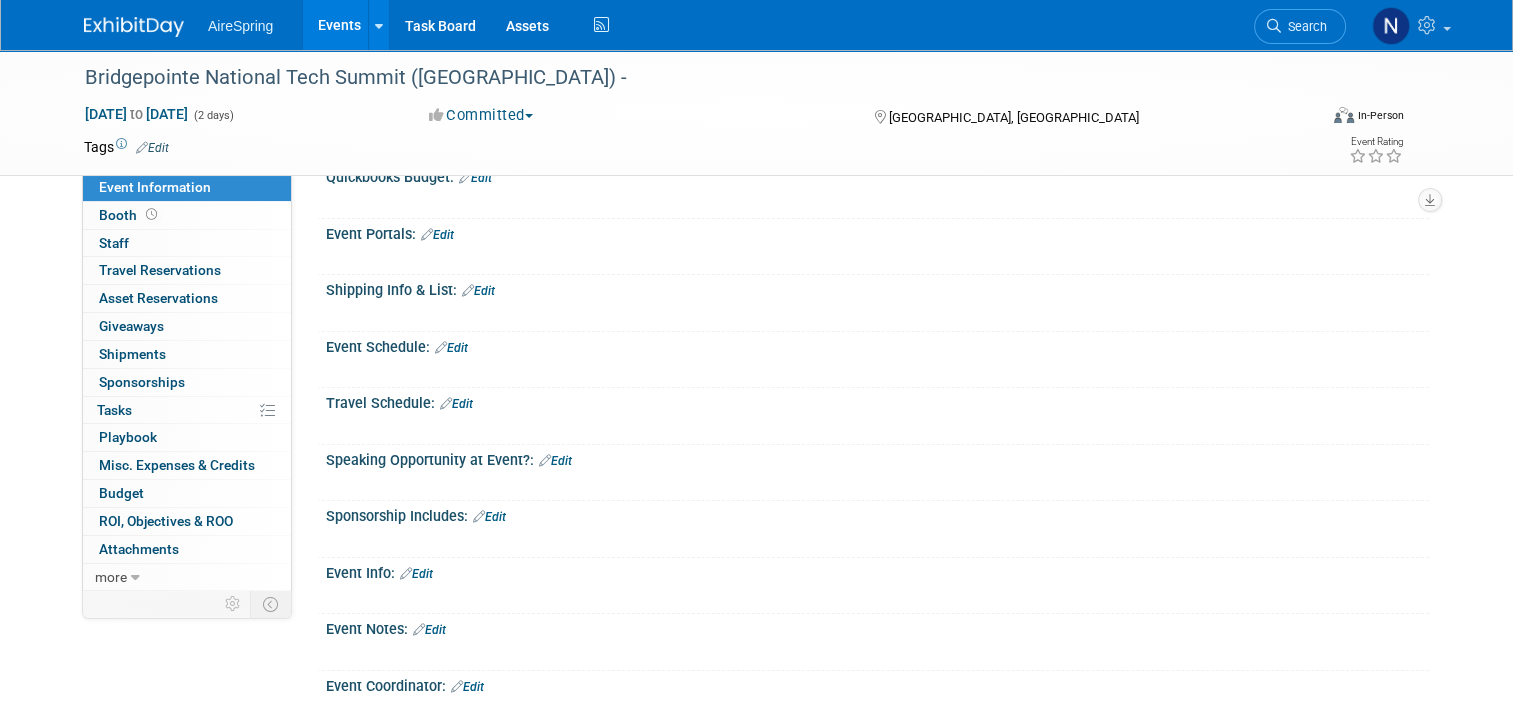 scroll, scrollTop: 400, scrollLeft: 0, axis: vertical 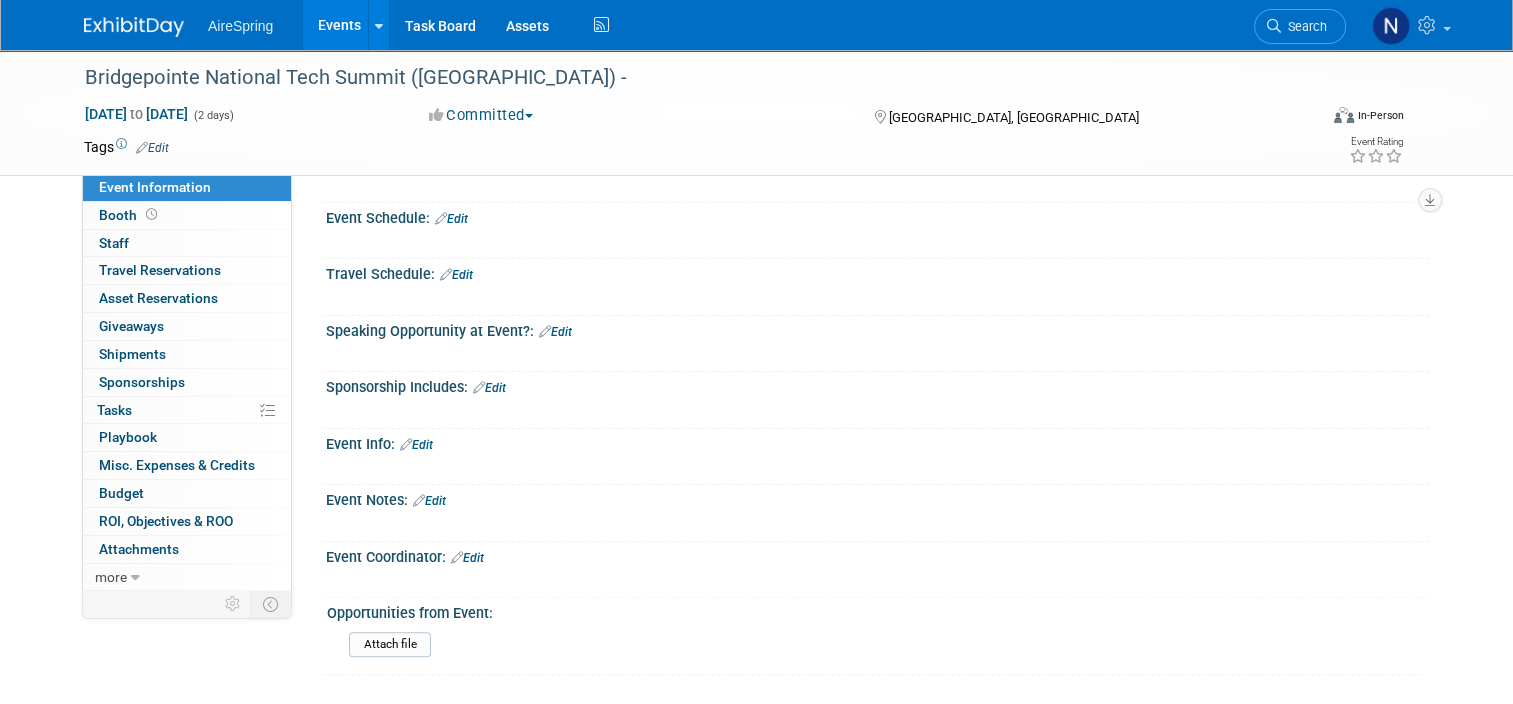 click on "Edit" at bounding box center (489, 388) 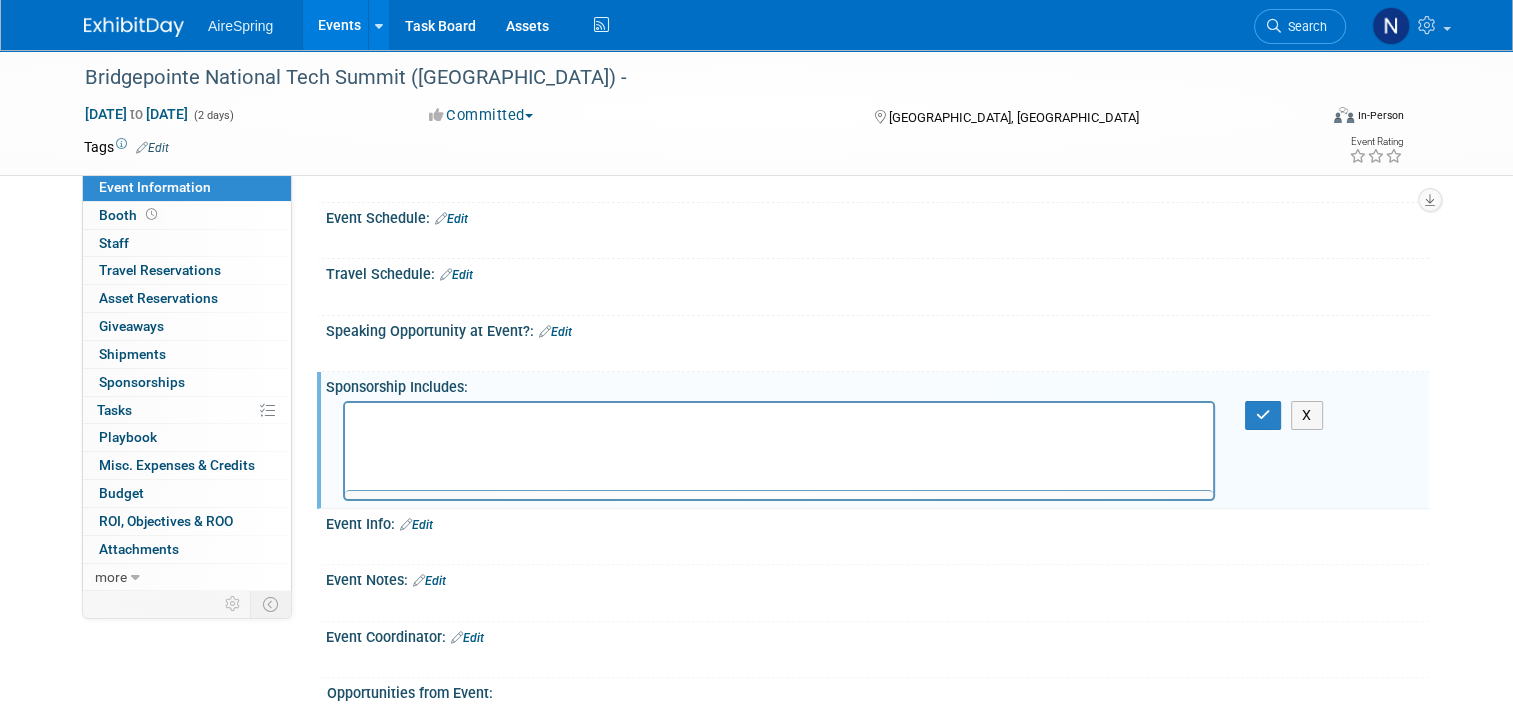 scroll, scrollTop: 0, scrollLeft: 0, axis: both 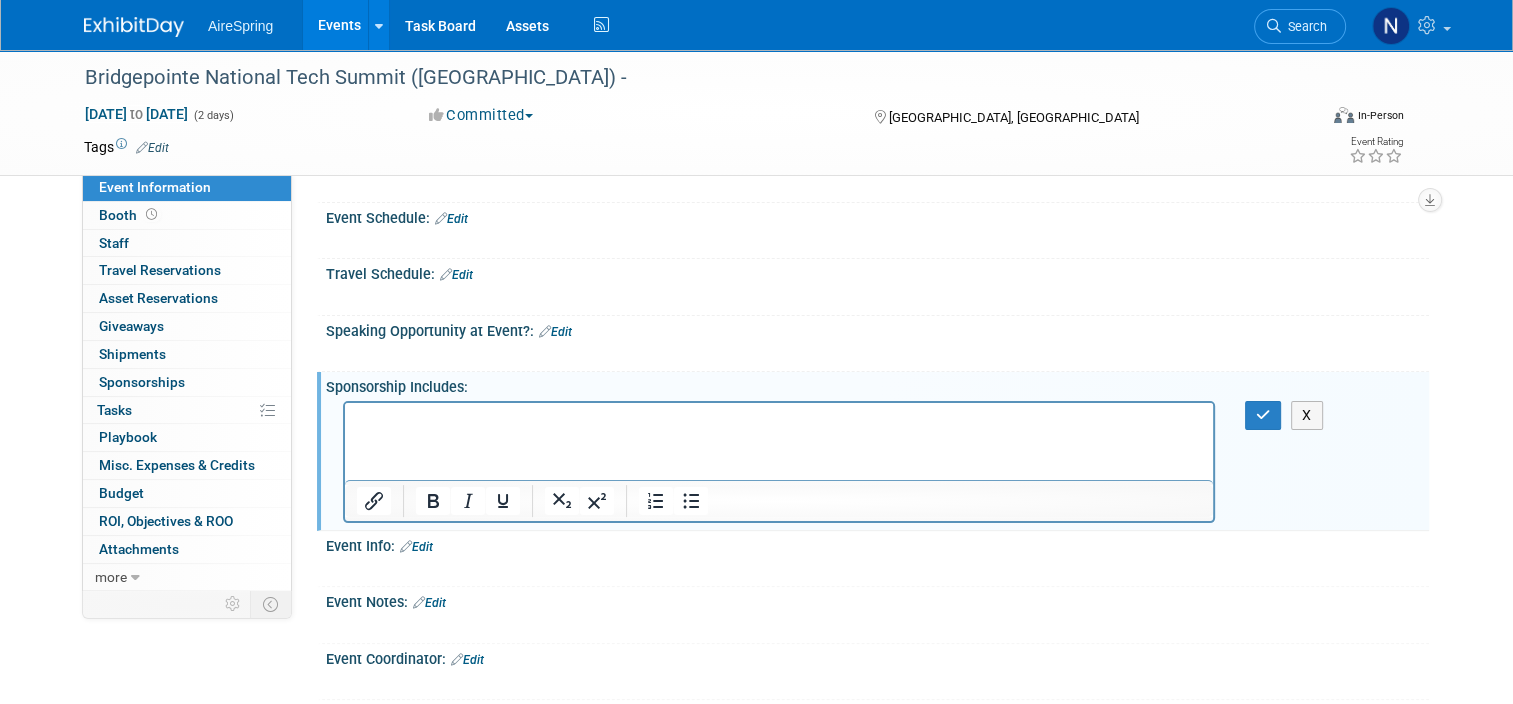 type 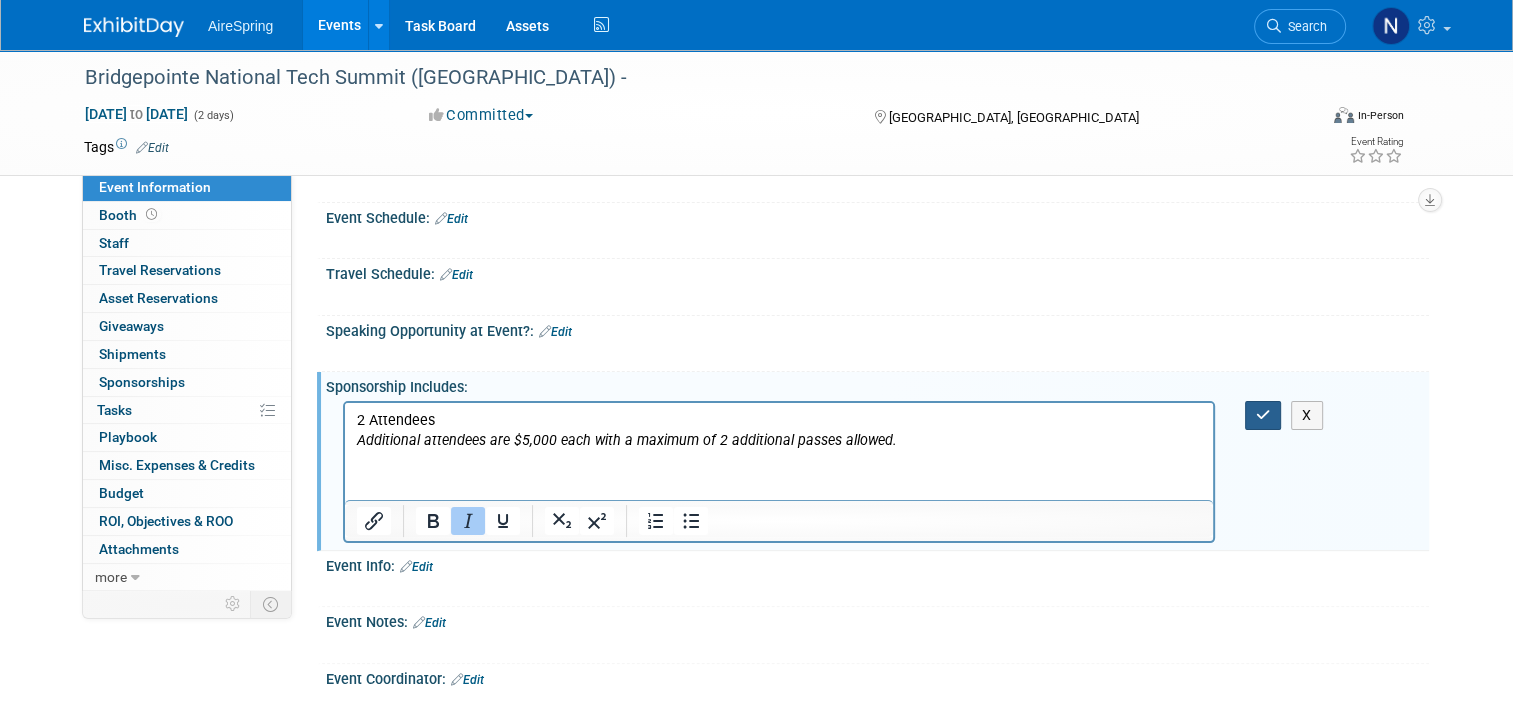 click at bounding box center (1263, 415) 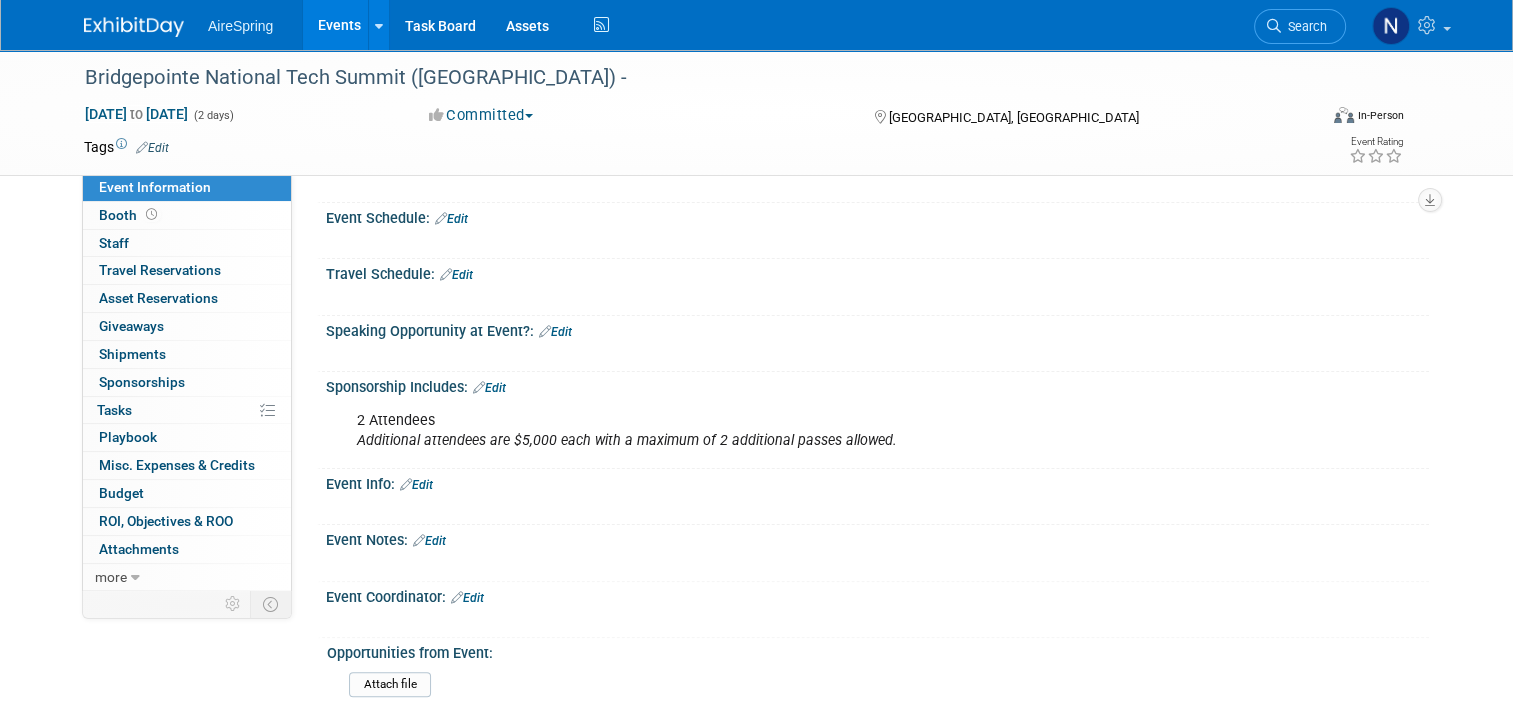 click on "Edit" at bounding box center (555, 332) 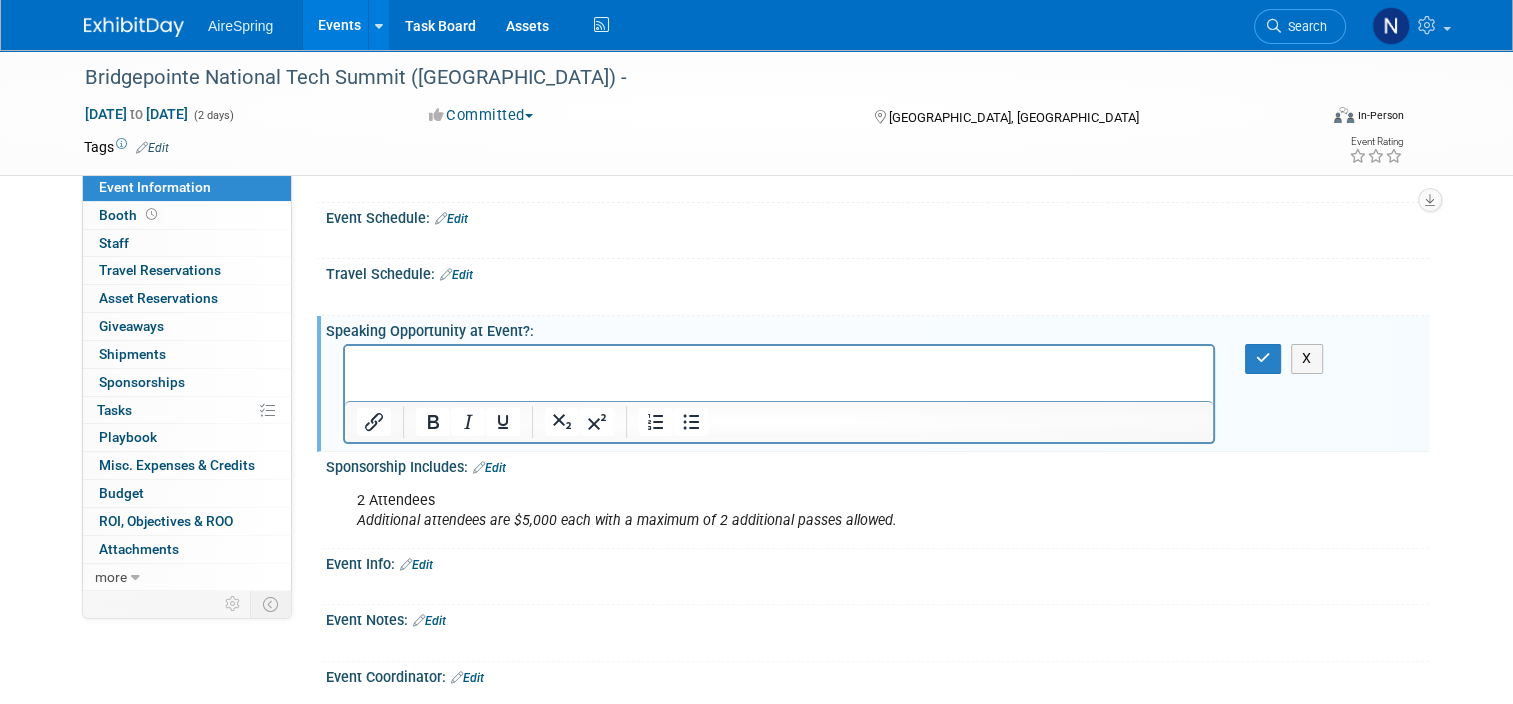 scroll, scrollTop: 0, scrollLeft: 0, axis: both 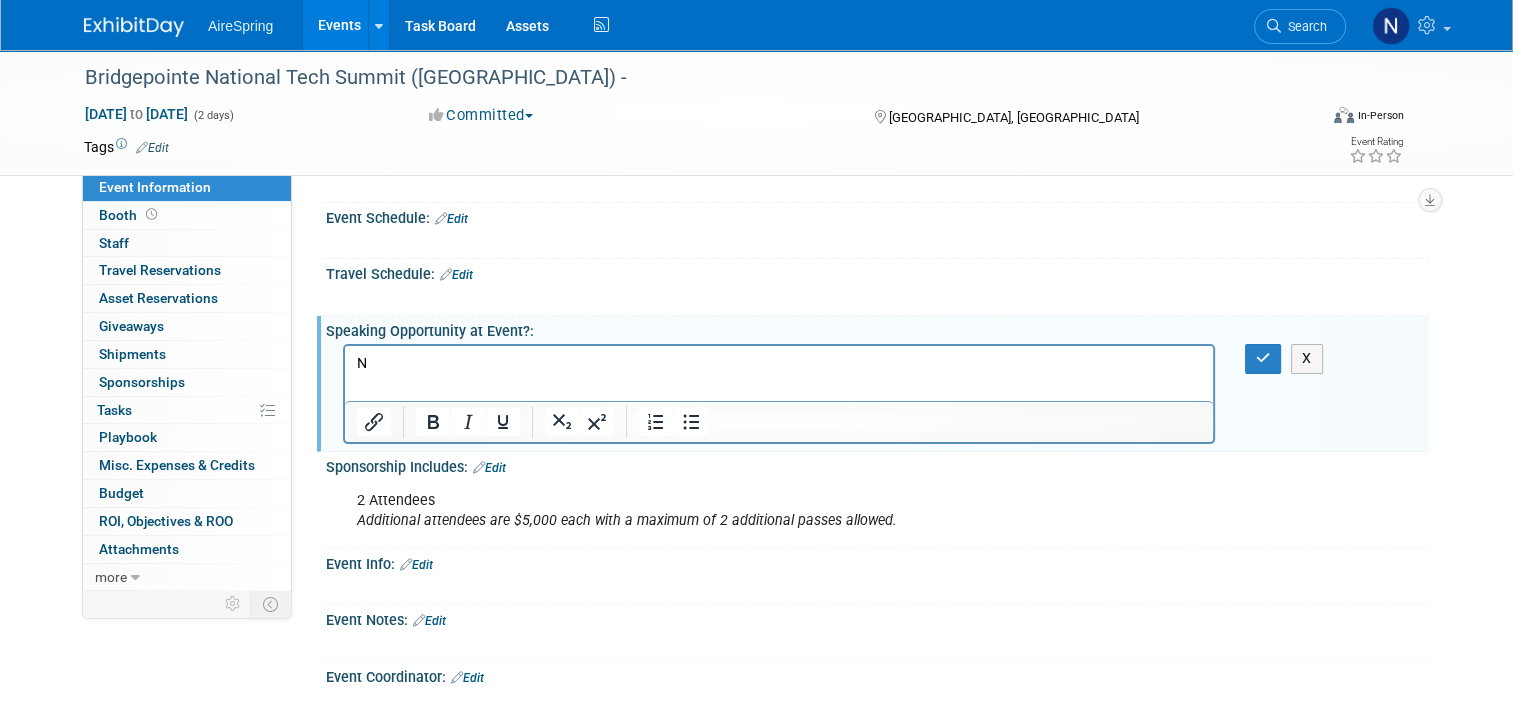 type 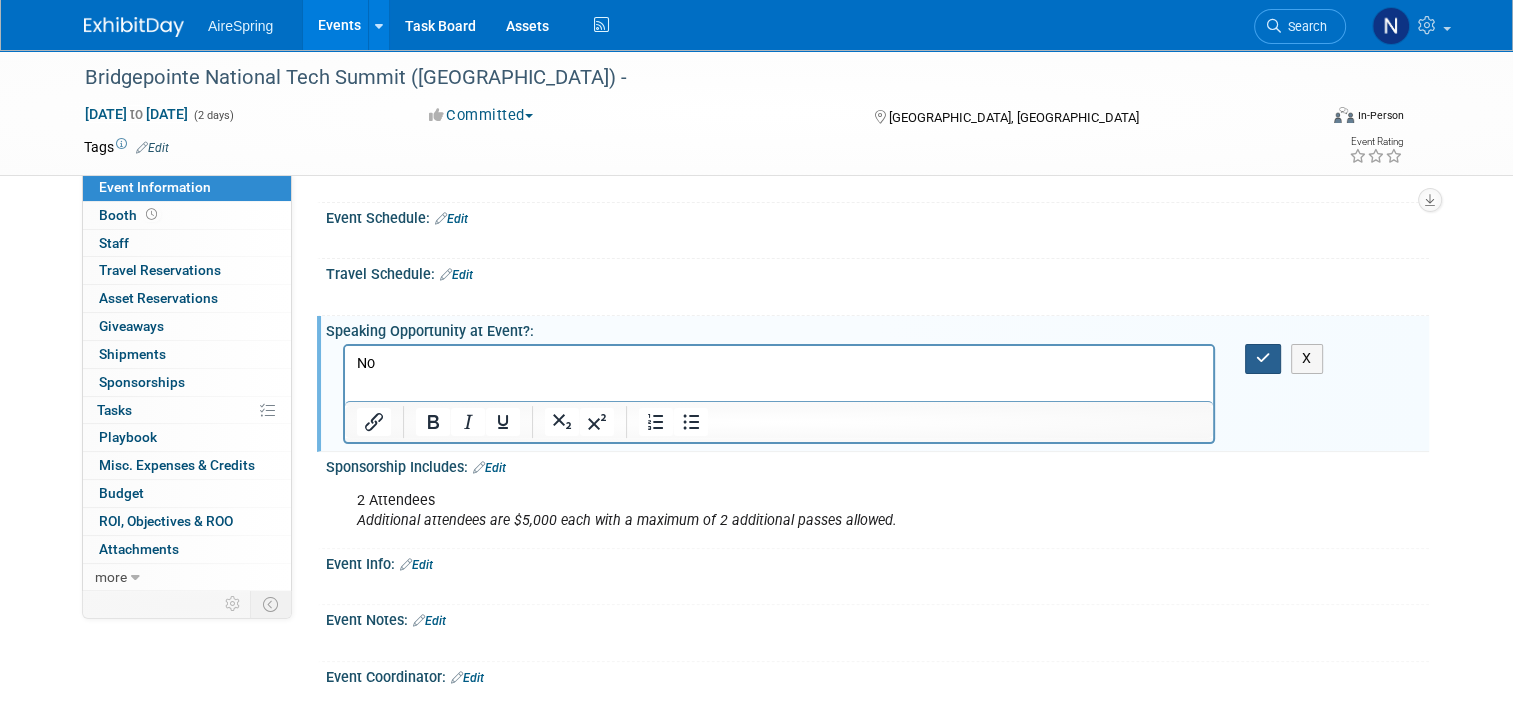 click at bounding box center [1263, 358] 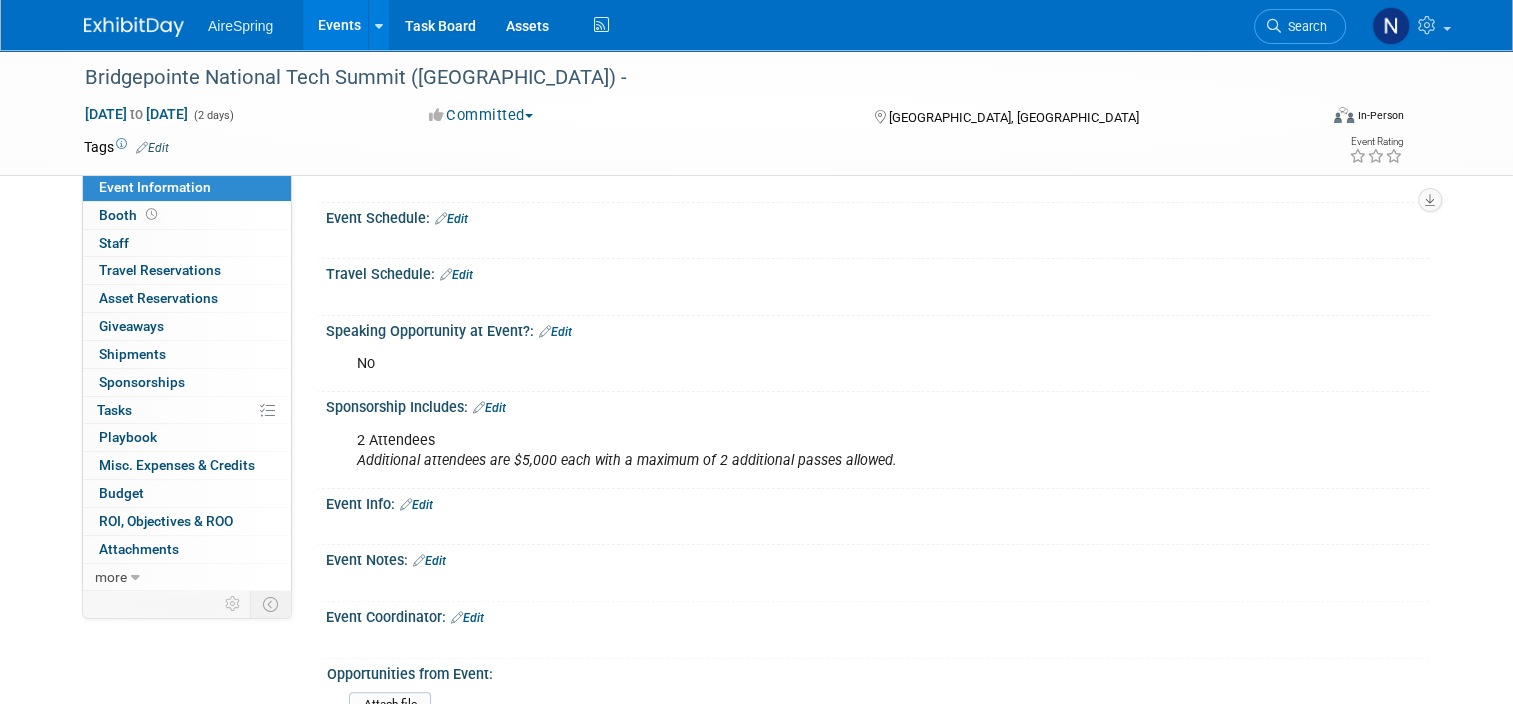 click on "Committed" at bounding box center (481, 115) 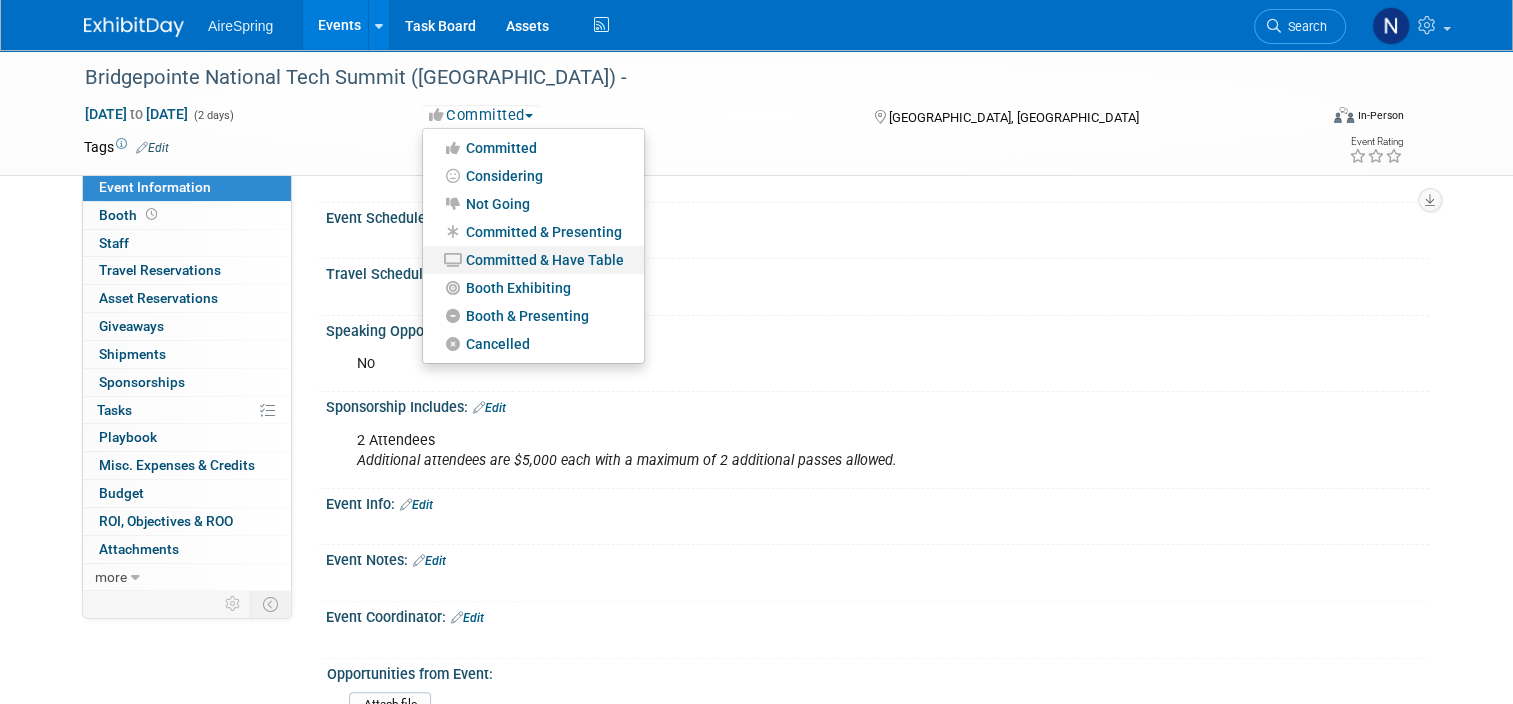 click on "Committed & Have Table" at bounding box center [533, 260] 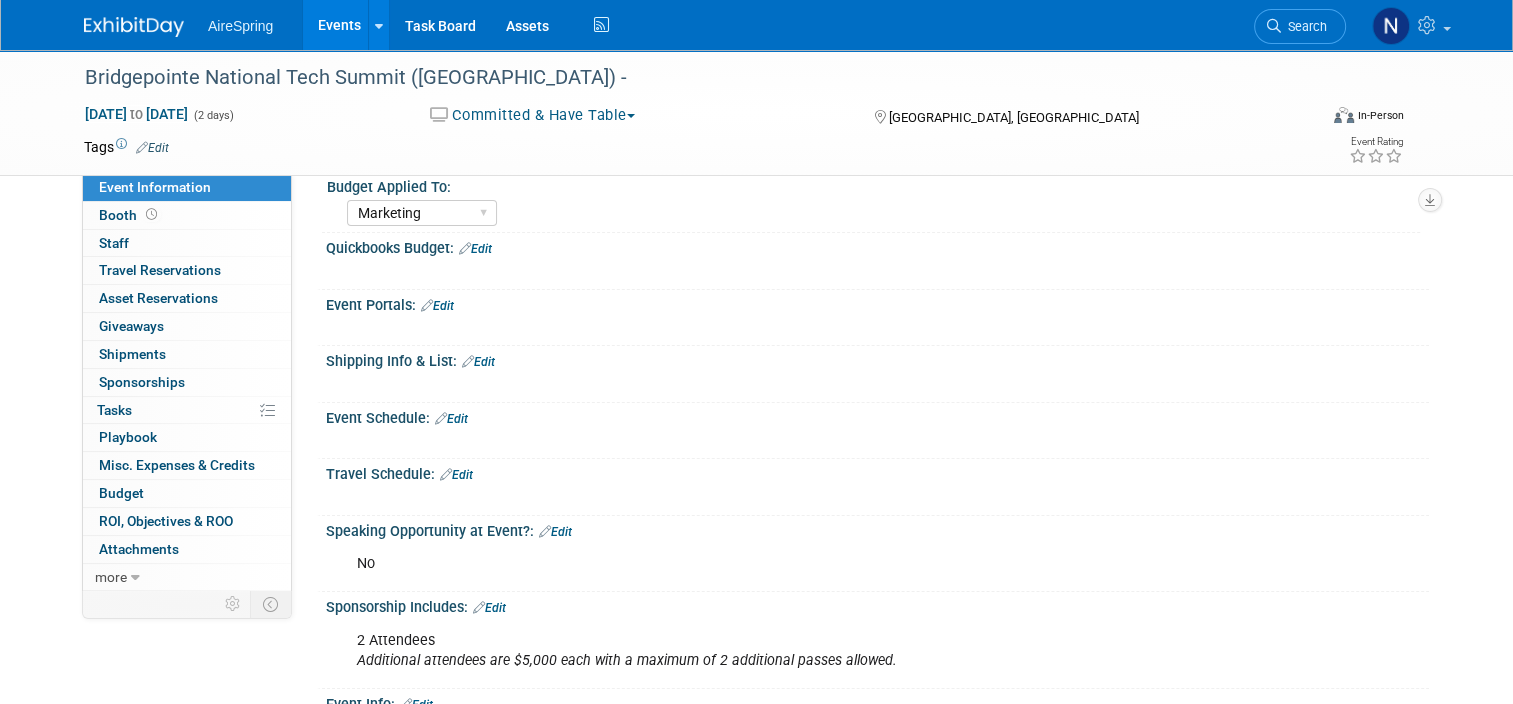 scroll, scrollTop: 300, scrollLeft: 0, axis: vertical 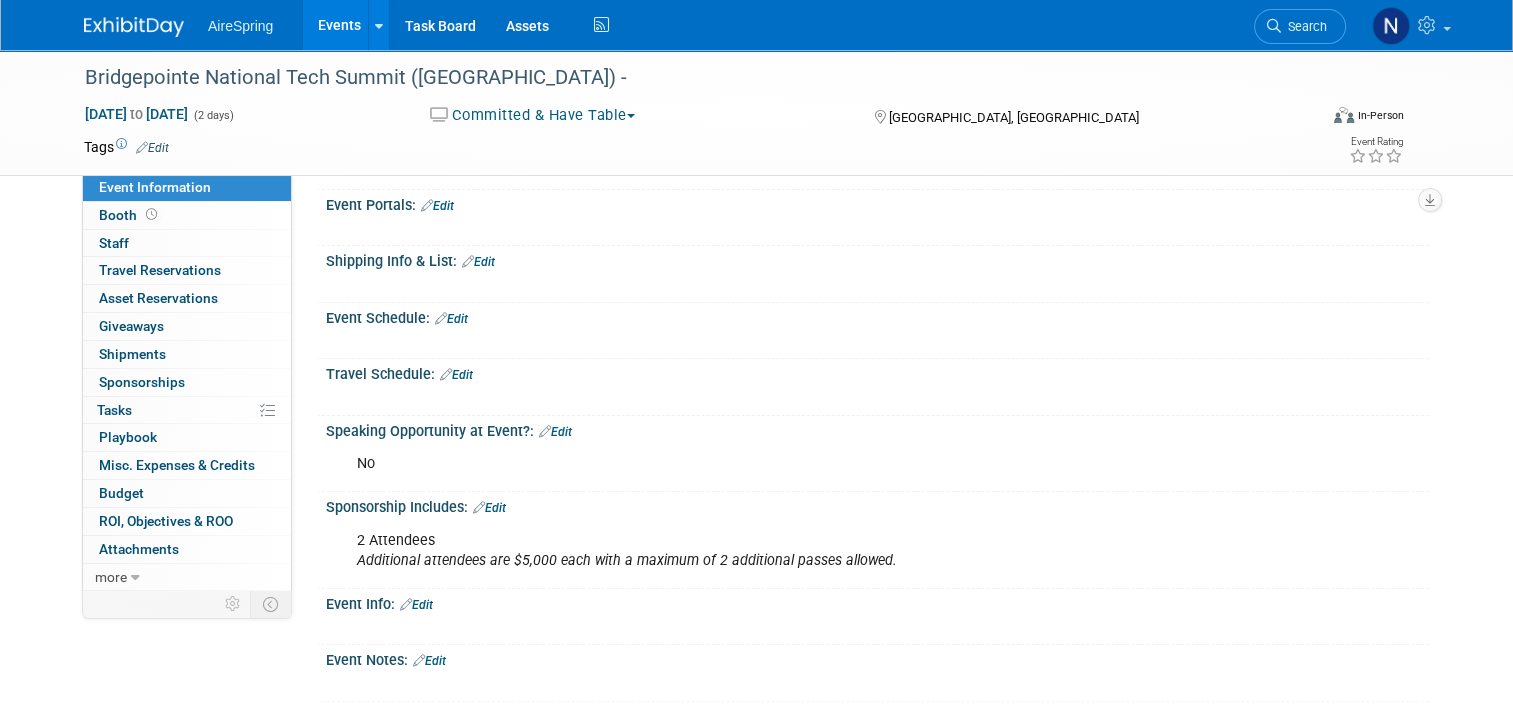 click on "Edit" at bounding box center (489, 508) 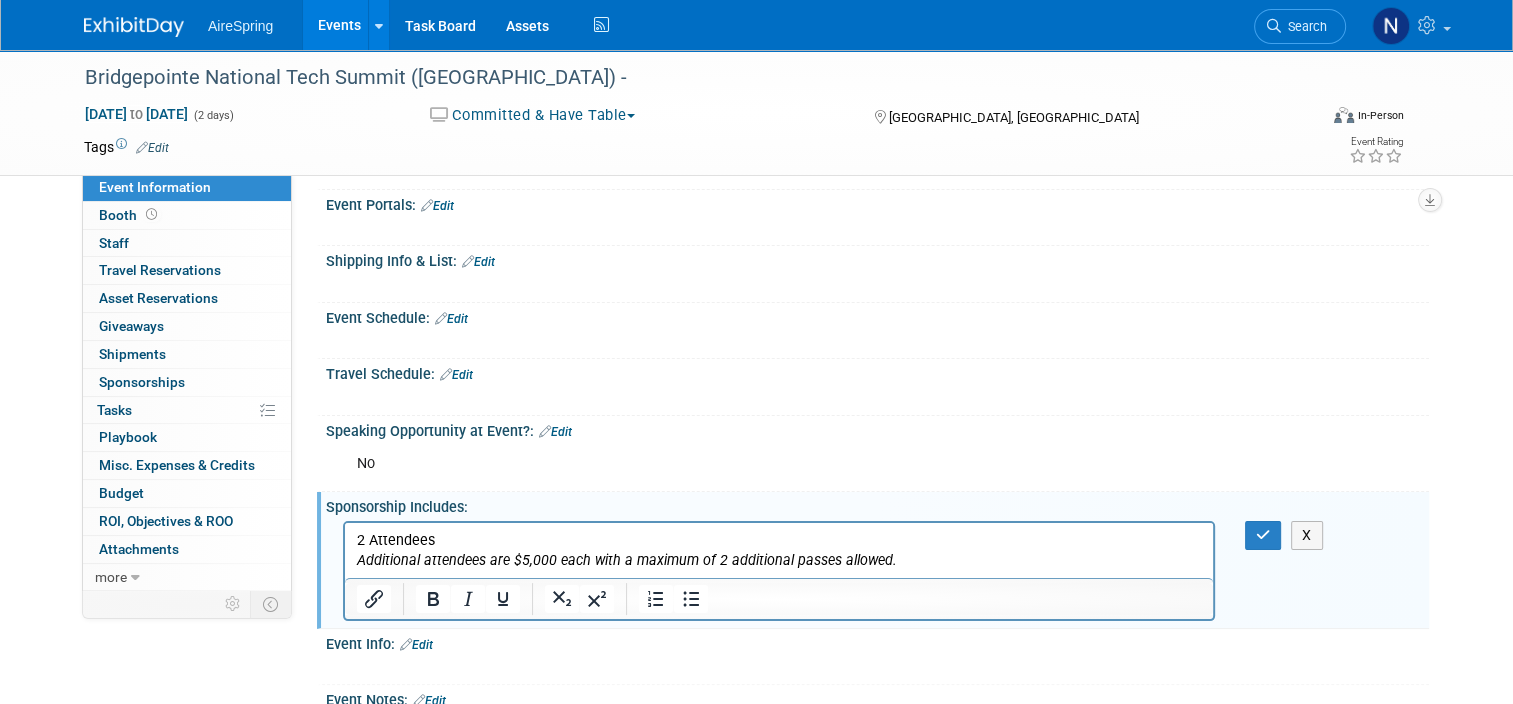 scroll, scrollTop: 0, scrollLeft: 0, axis: both 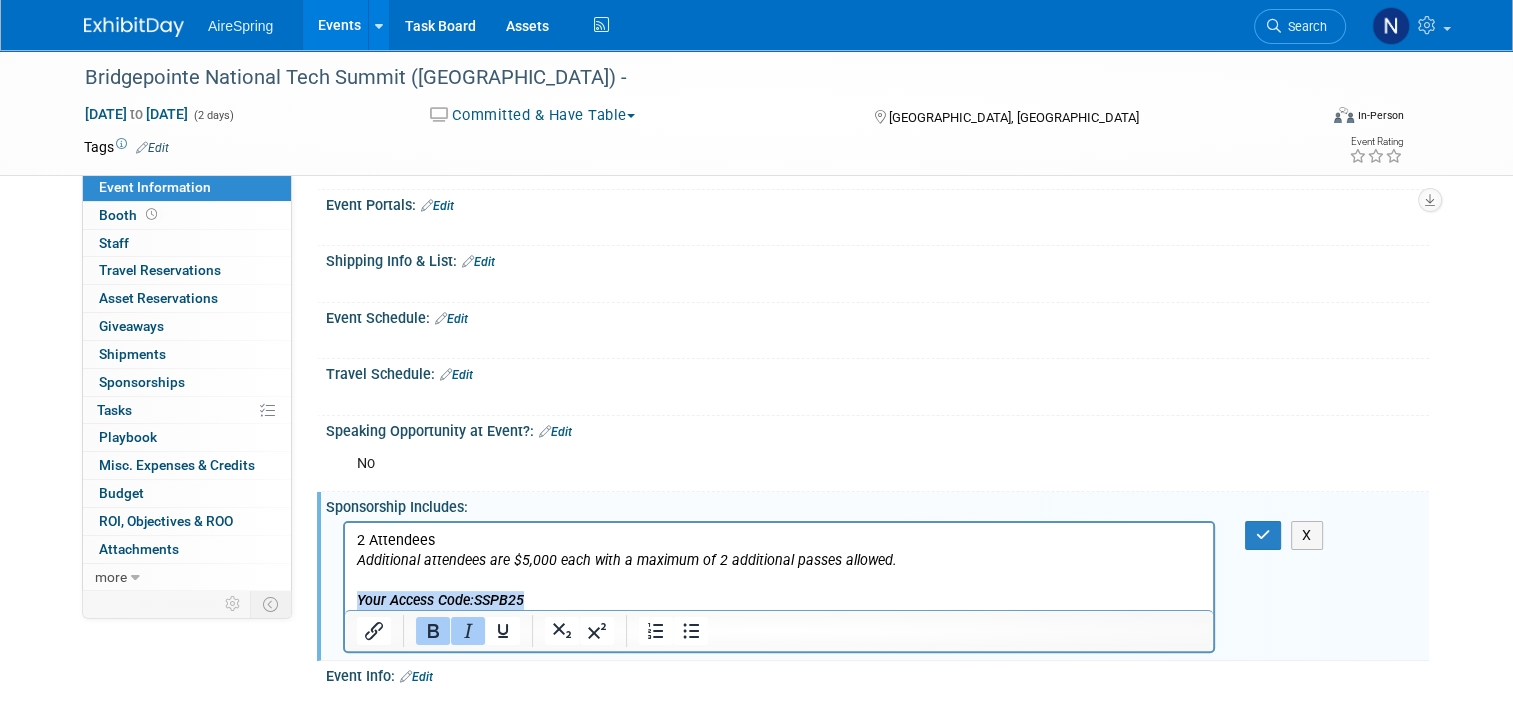 drag, startPoint x: 528, startPoint y: 612, endPoint x: 349, endPoint y: 620, distance: 179.17868 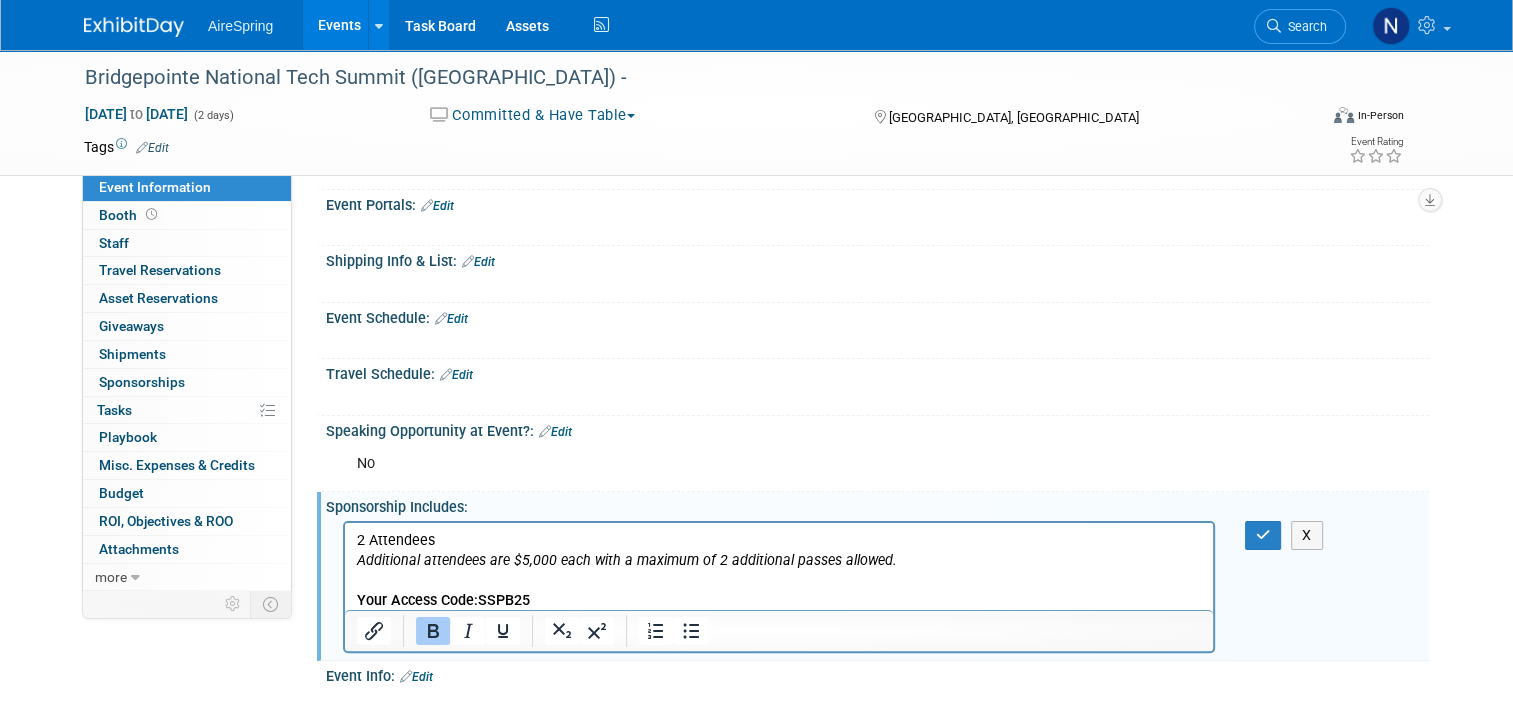 click on "Edit" at bounding box center (451, 319) 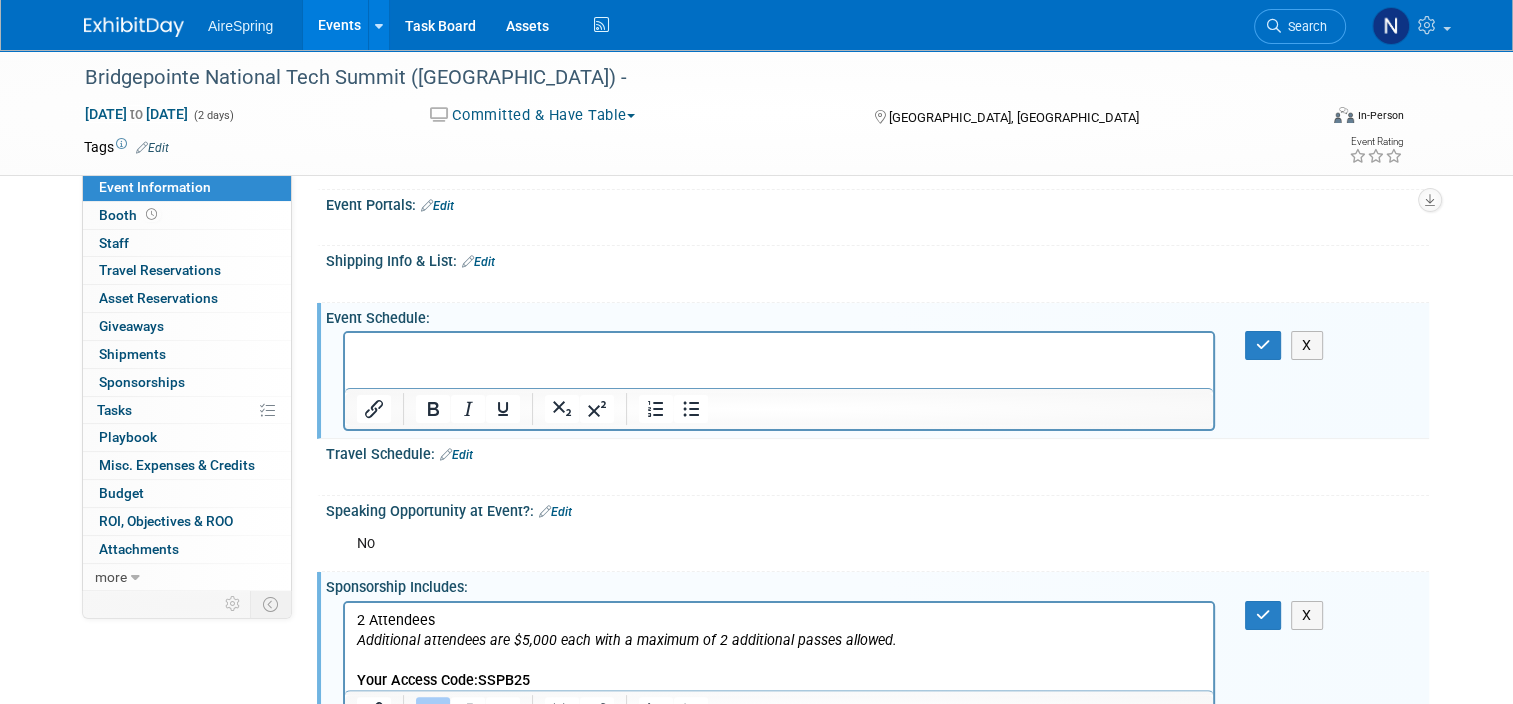 scroll, scrollTop: 0, scrollLeft: 0, axis: both 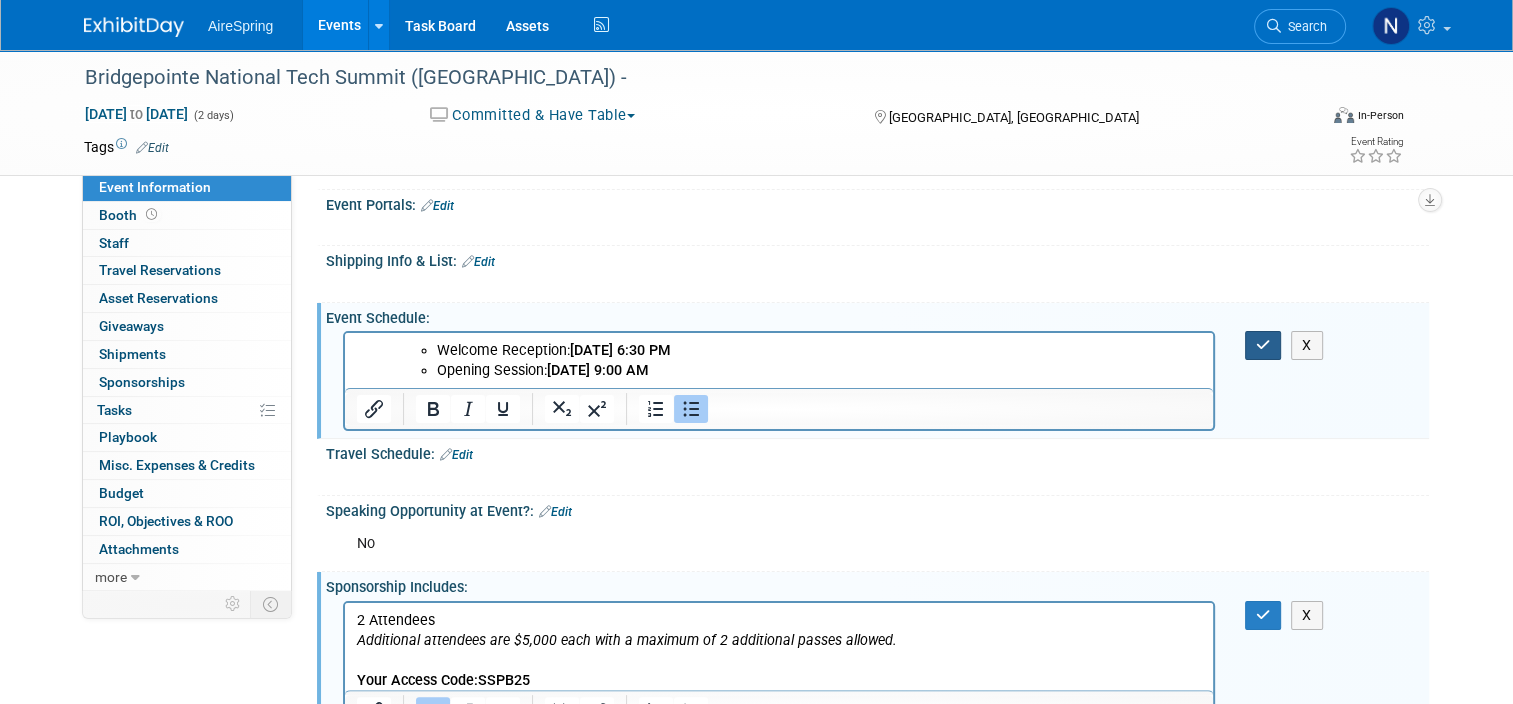 click at bounding box center (1263, 345) 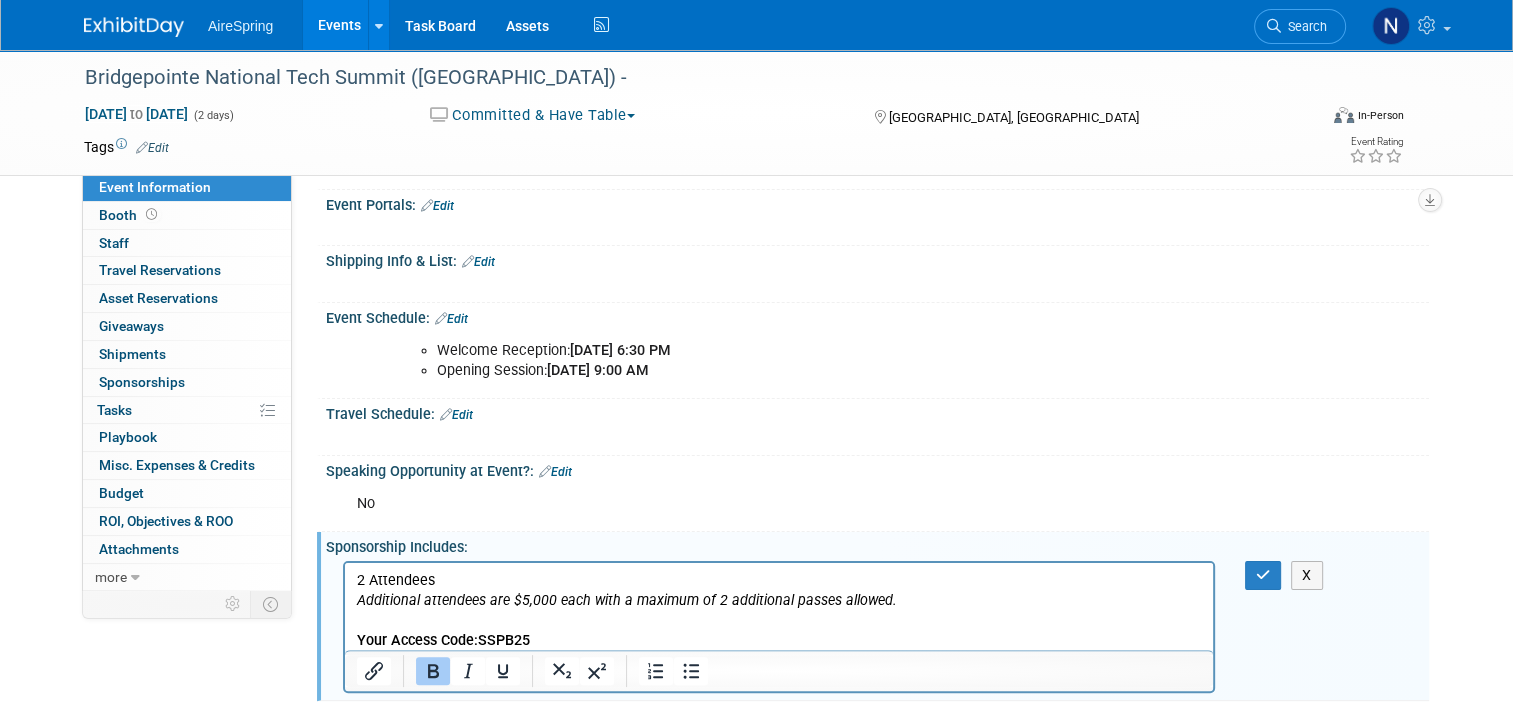 click on "Edit" at bounding box center [456, 415] 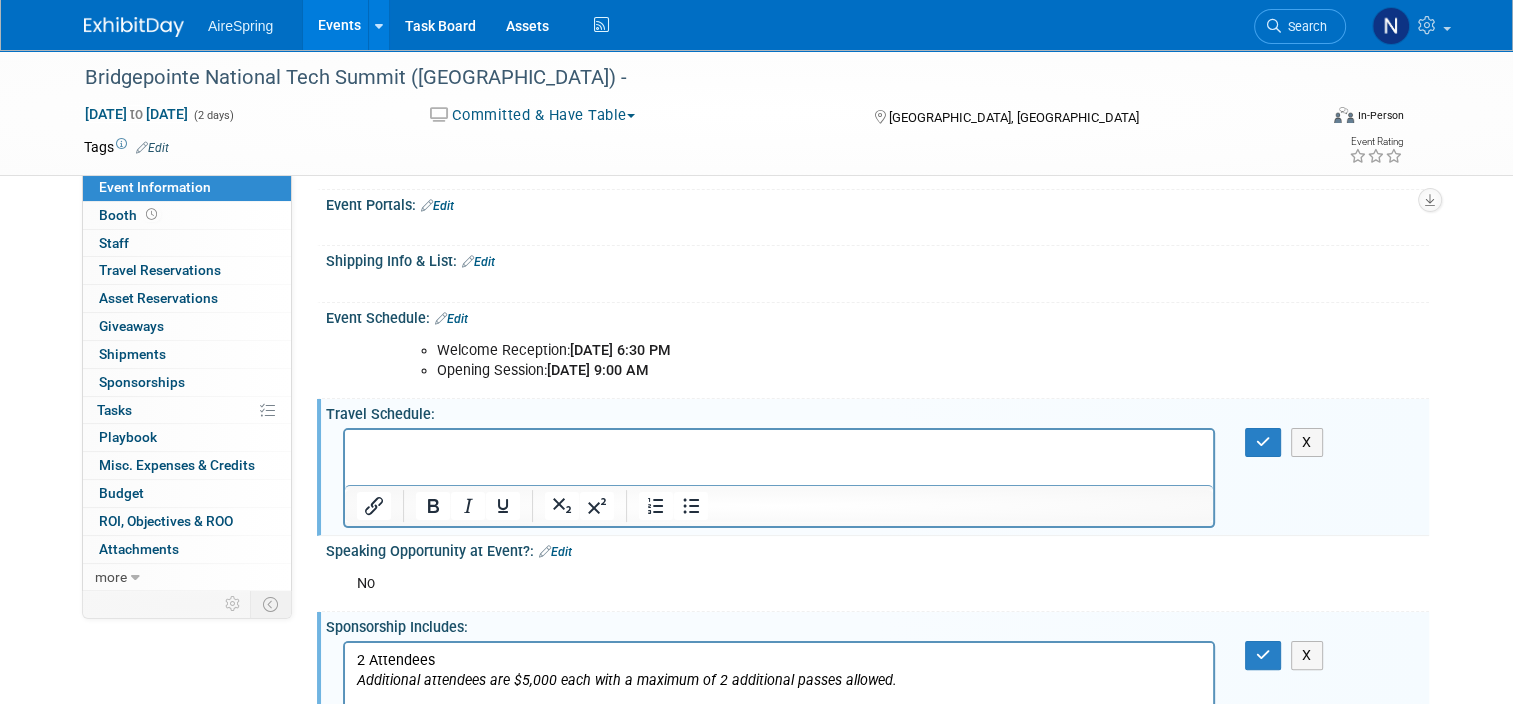 scroll, scrollTop: 0, scrollLeft: 0, axis: both 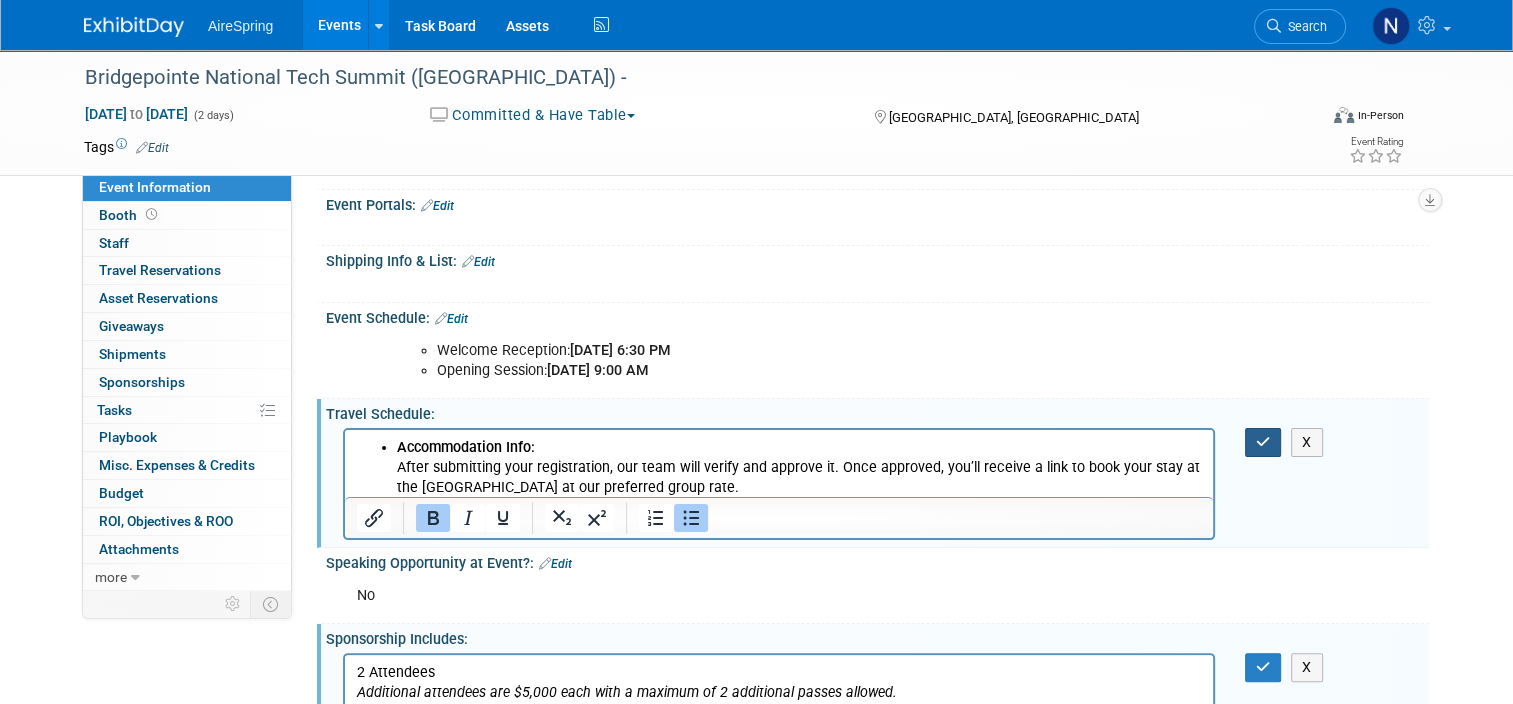 click at bounding box center [1263, 442] 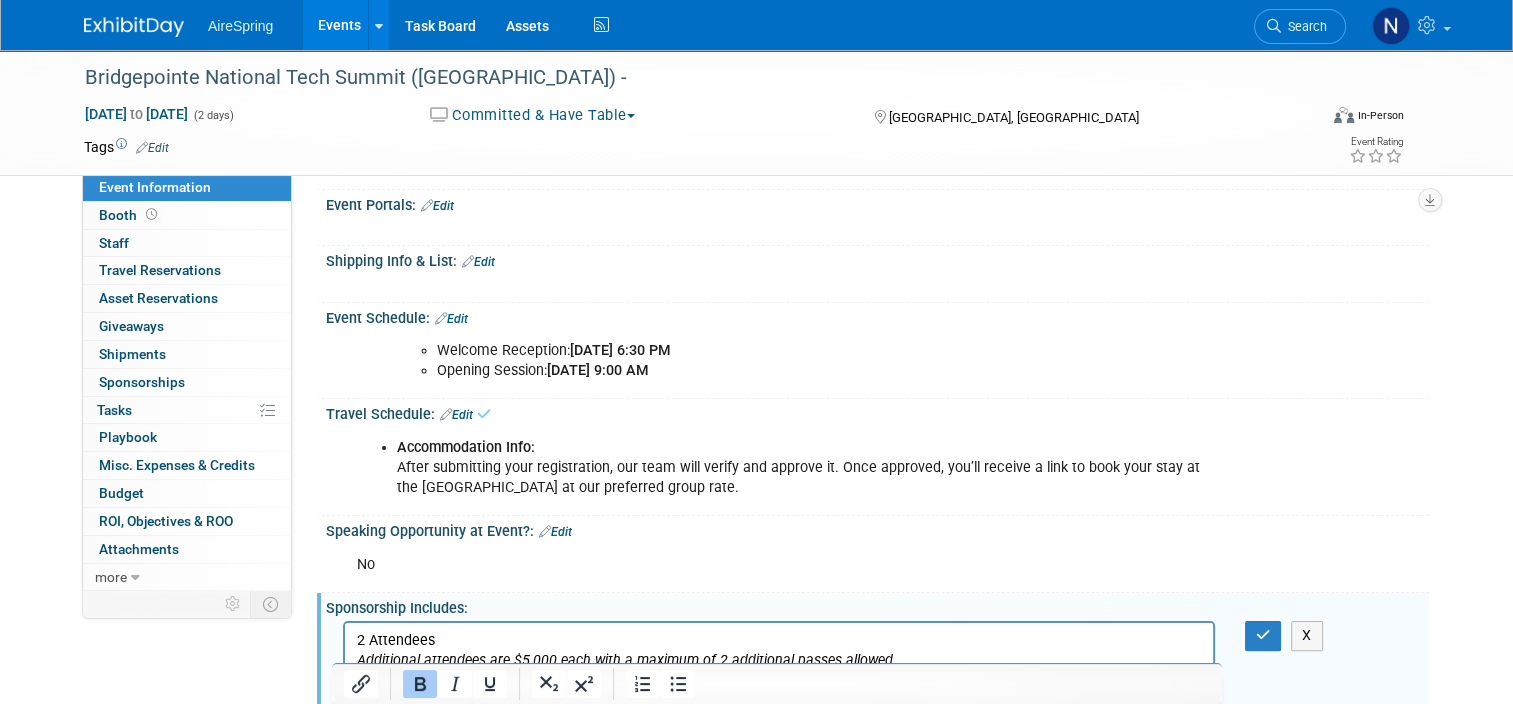scroll, scrollTop: 500, scrollLeft: 0, axis: vertical 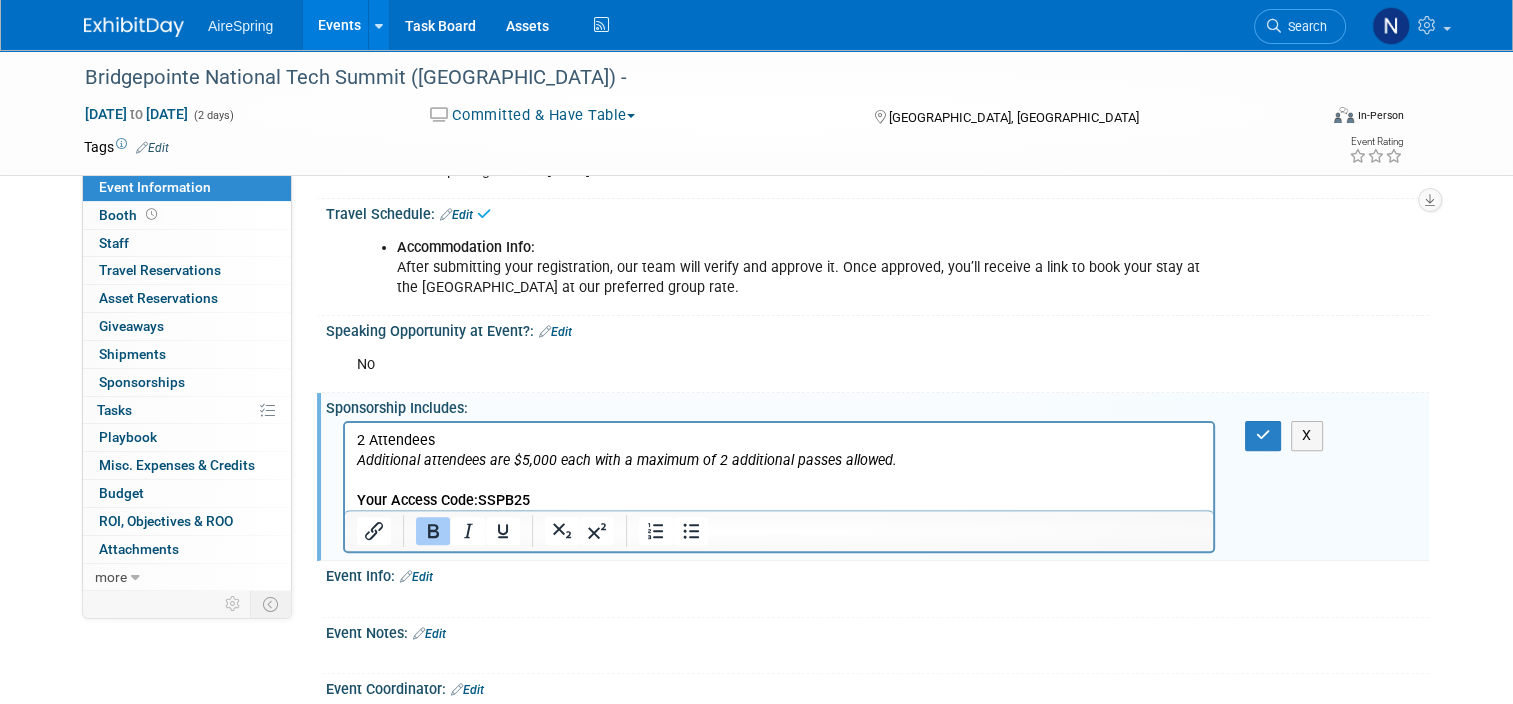 click on "Your Access Code:  SSPB25" at bounding box center [779, 501] 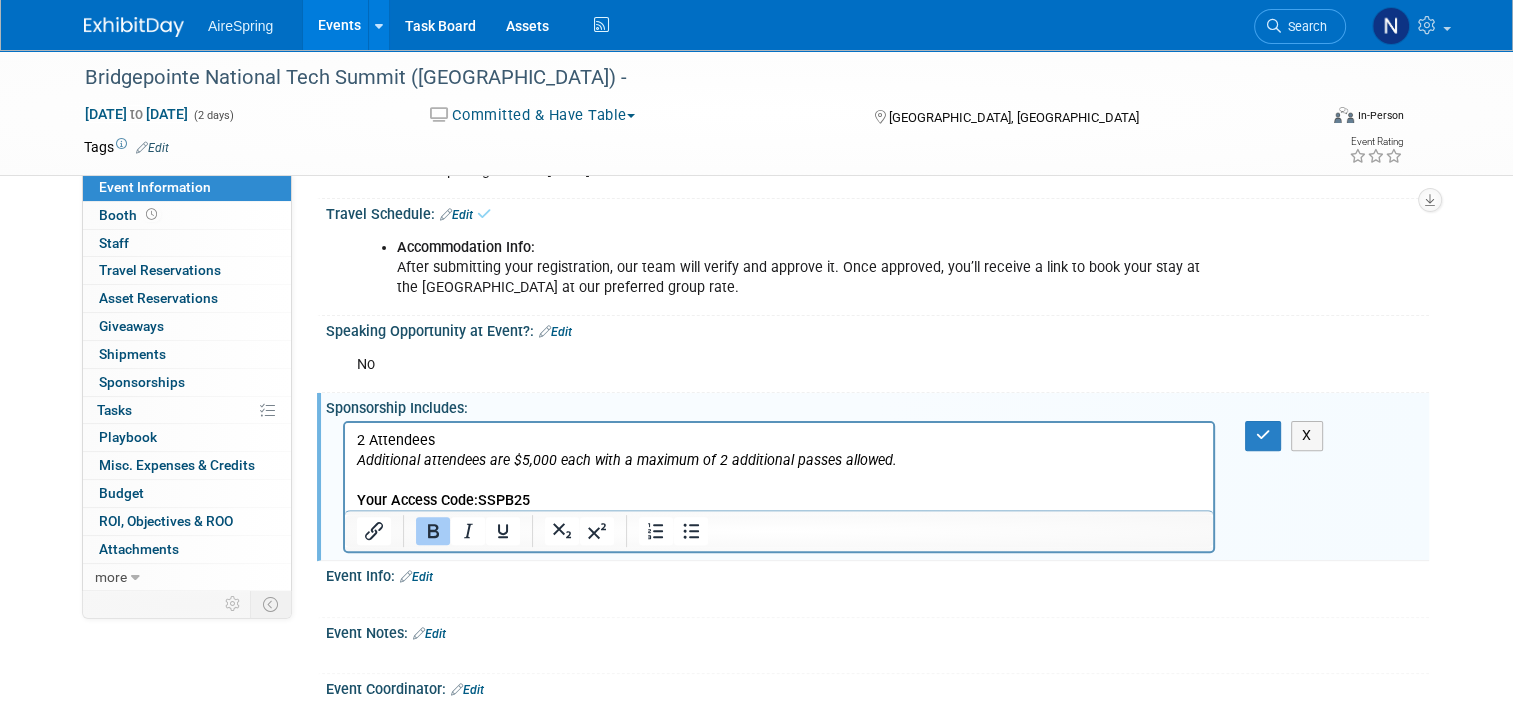click on "Your Access Code:  SSPB25" at bounding box center (779, 501) 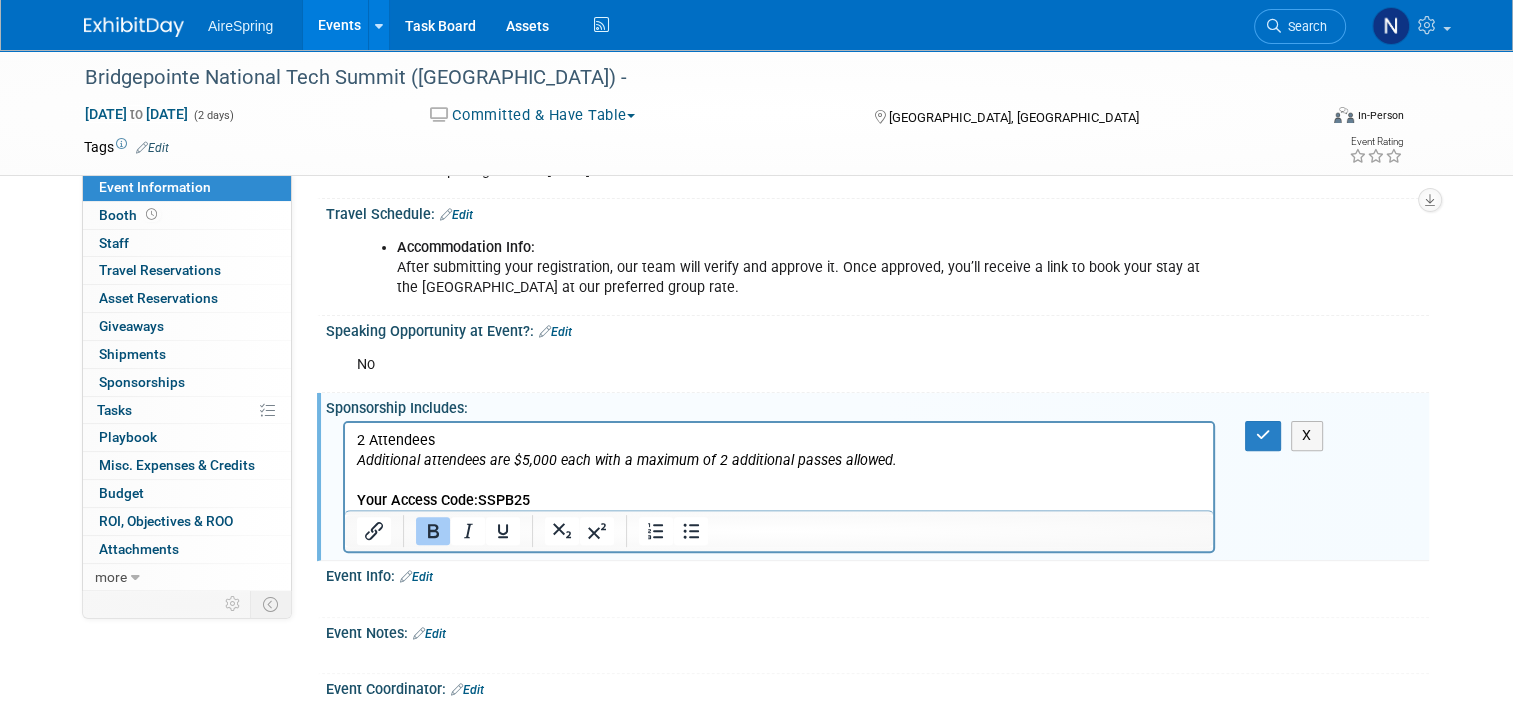 click on "Your Access Code:  SSPB25" at bounding box center [779, 501] 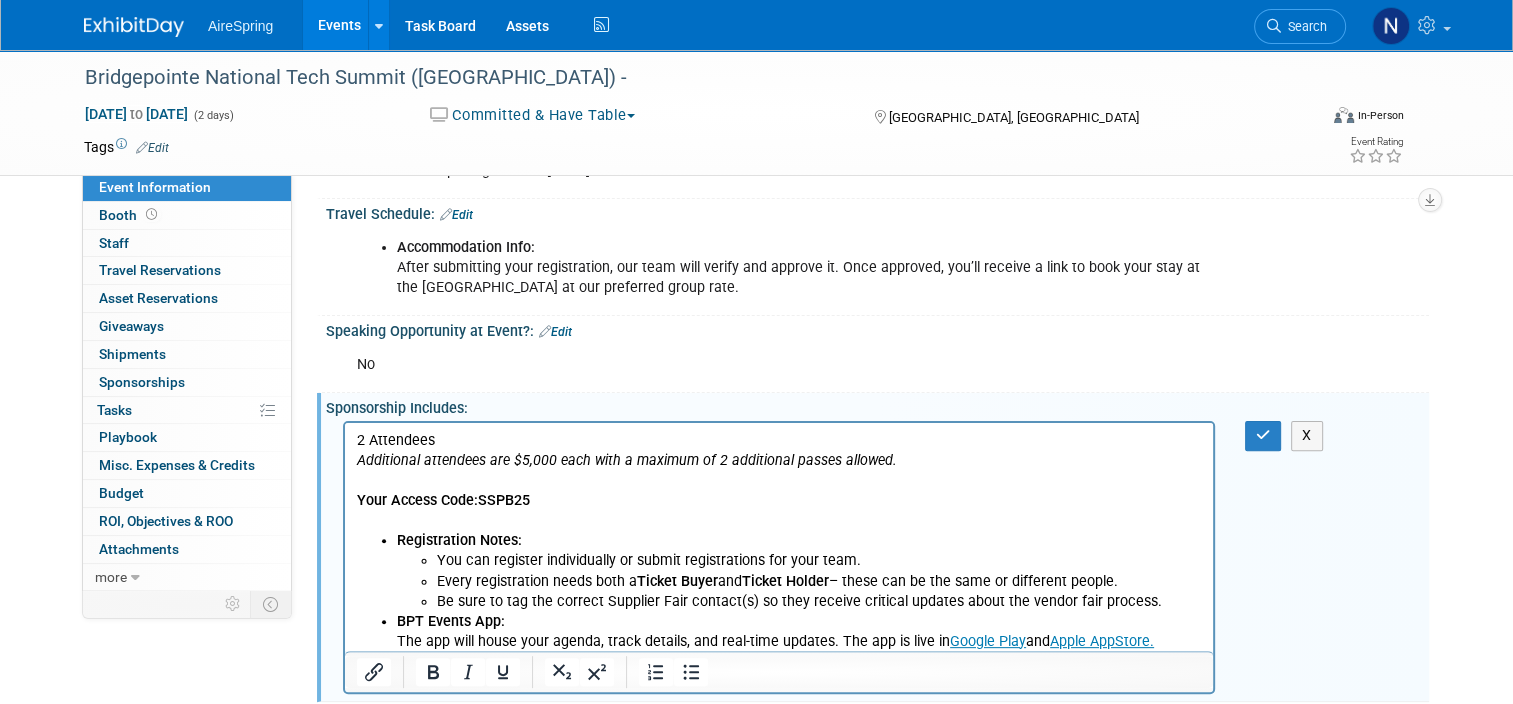 scroll, scrollTop: 0, scrollLeft: 0, axis: both 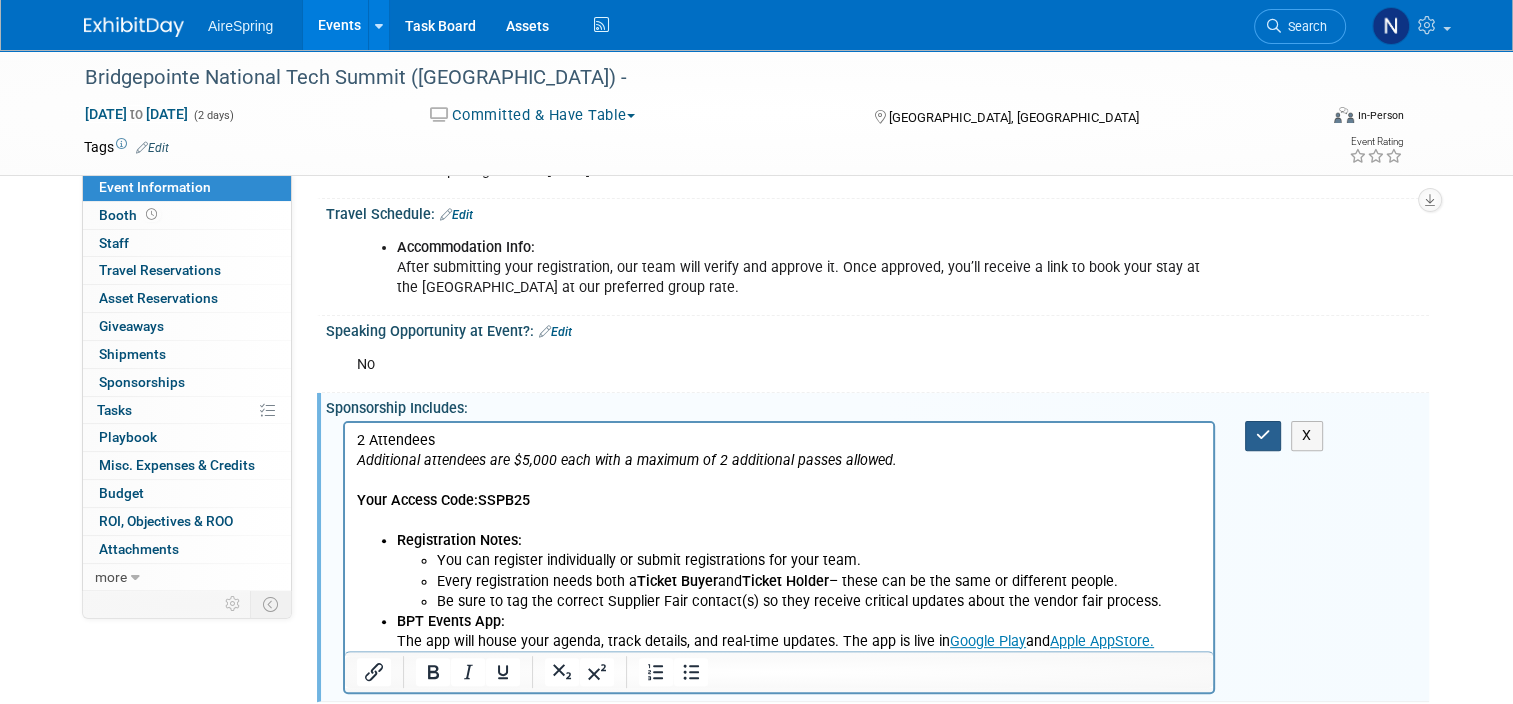 click at bounding box center (1263, 435) 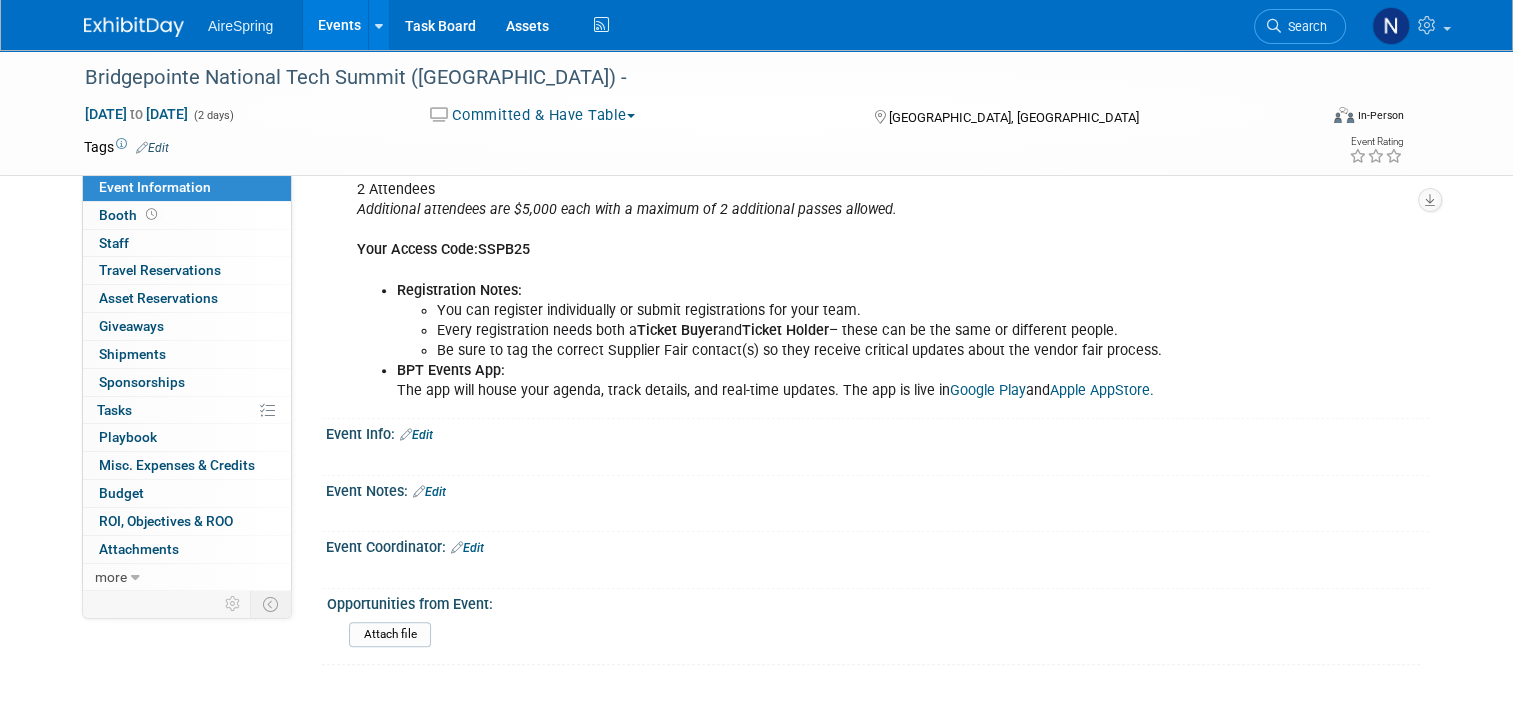 scroll, scrollTop: 900, scrollLeft: 0, axis: vertical 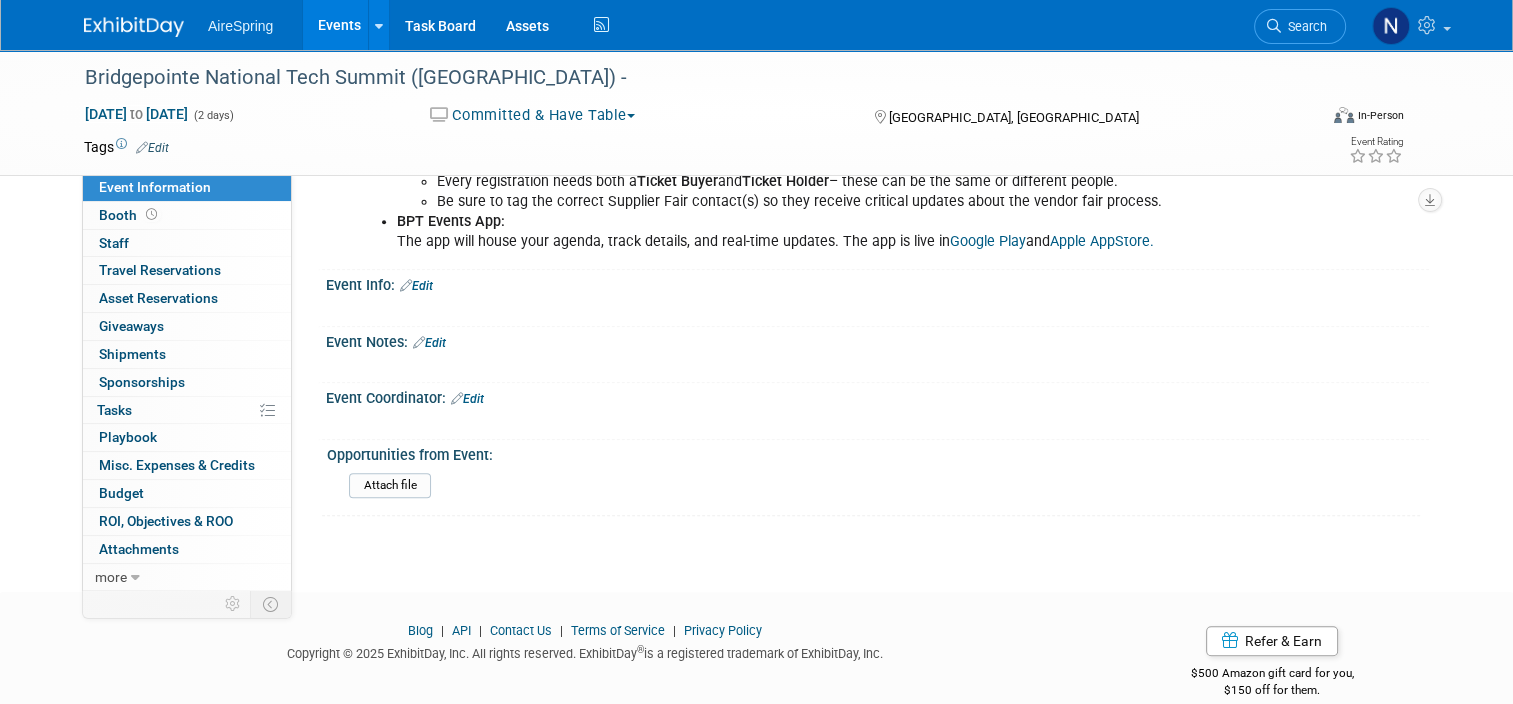 click on "Edit" at bounding box center [467, 399] 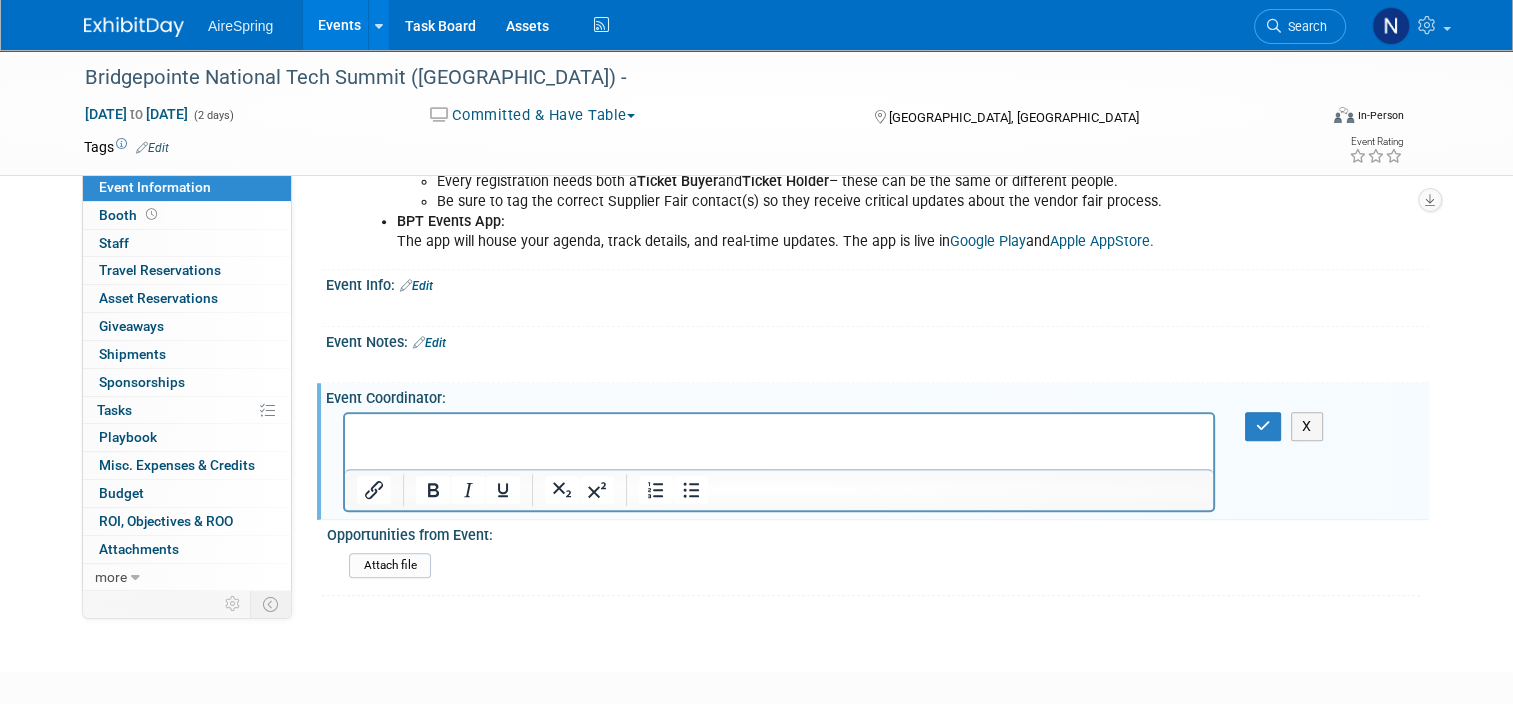 scroll, scrollTop: 0, scrollLeft: 0, axis: both 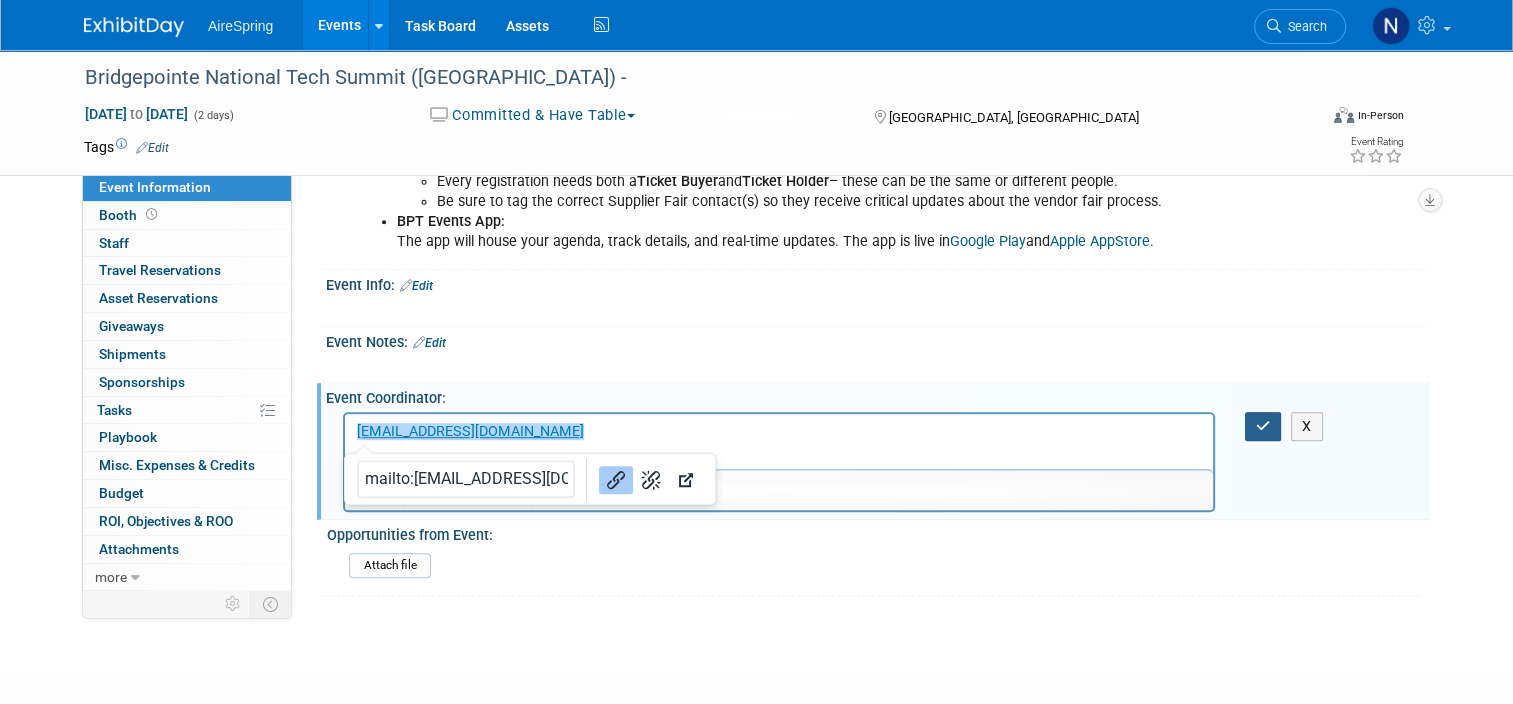 click at bounding box center [1263, 426] 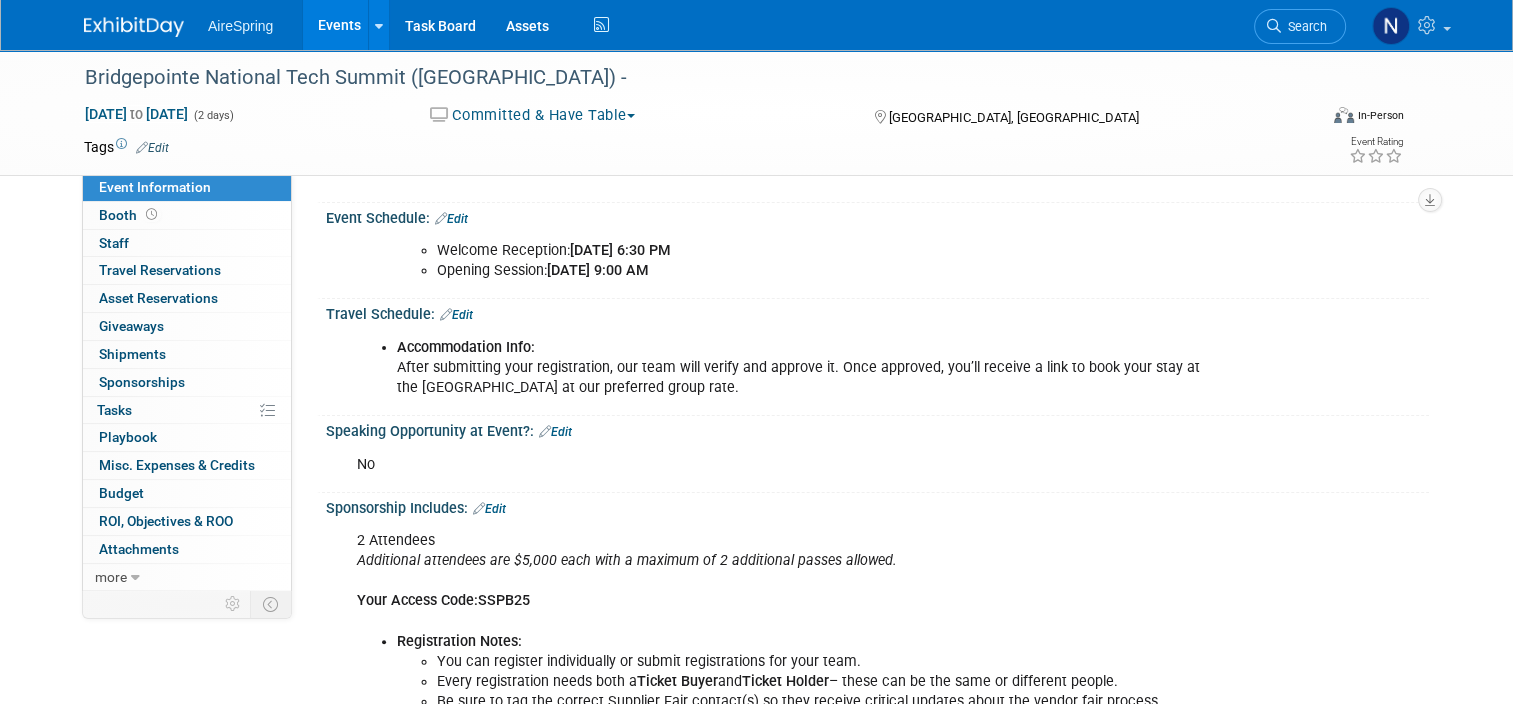 scroll, scrollTop: 0, scrollLeft: 0, axis: both 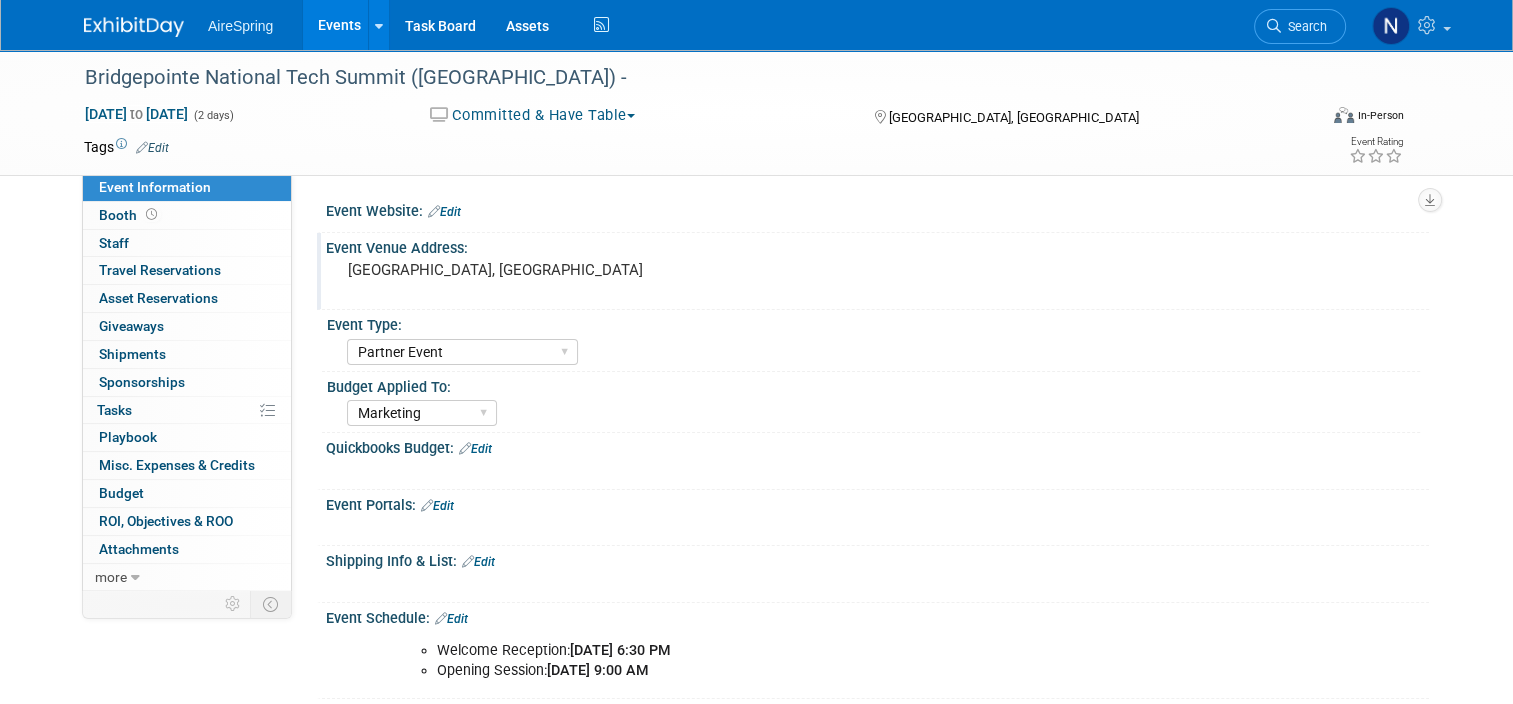 click on "Edit" at bounding box center (444, 212) 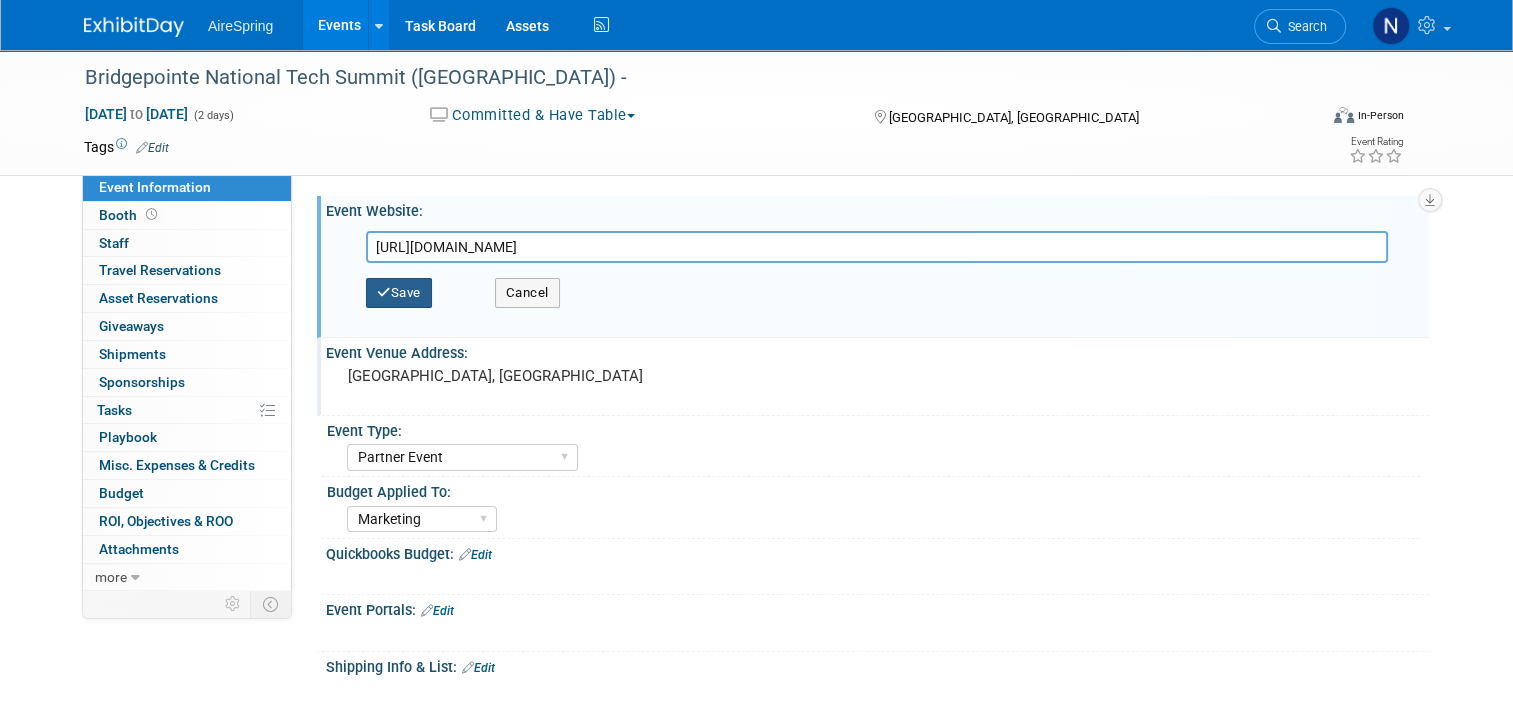 type on "https://www.bptevents.net/e/tech-summit-20250" 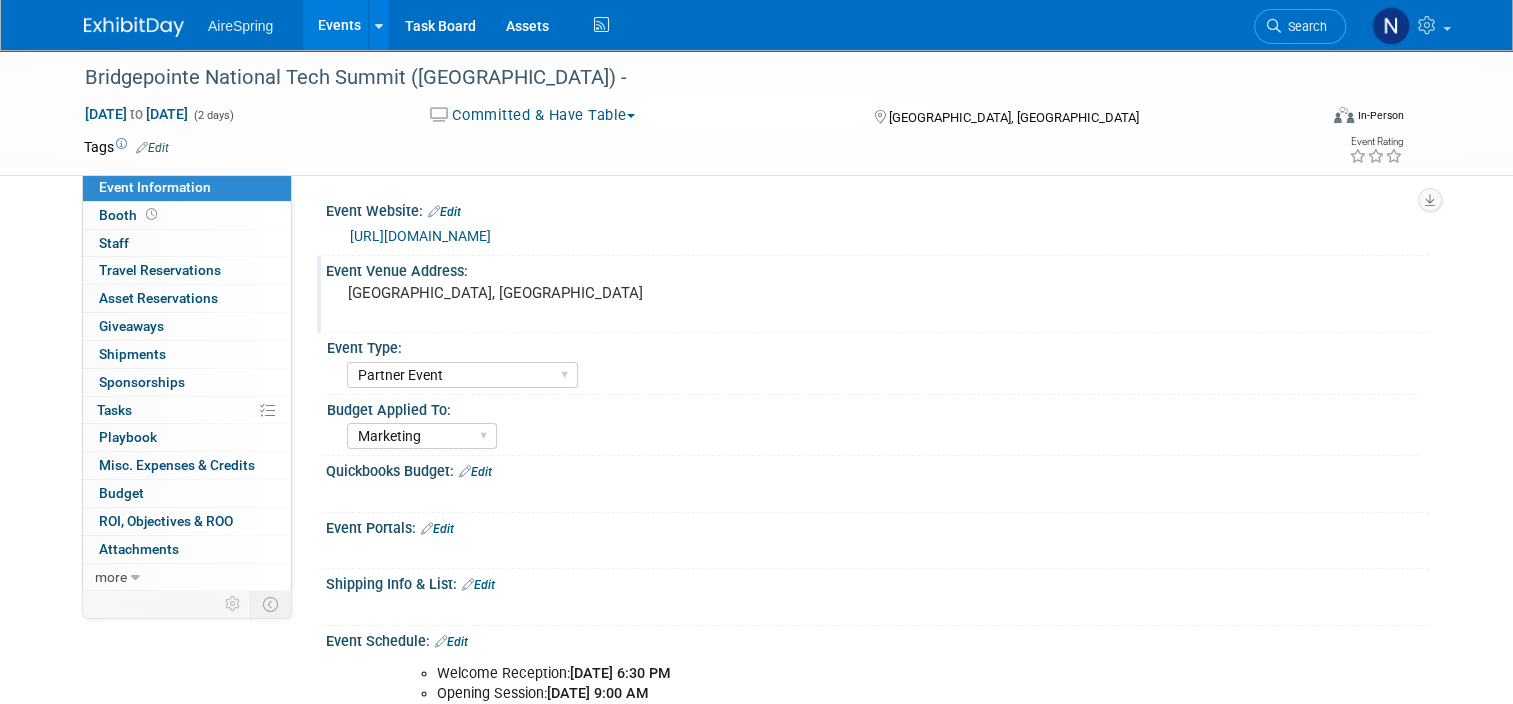 click on "Events" at bounding box center (339, 25) 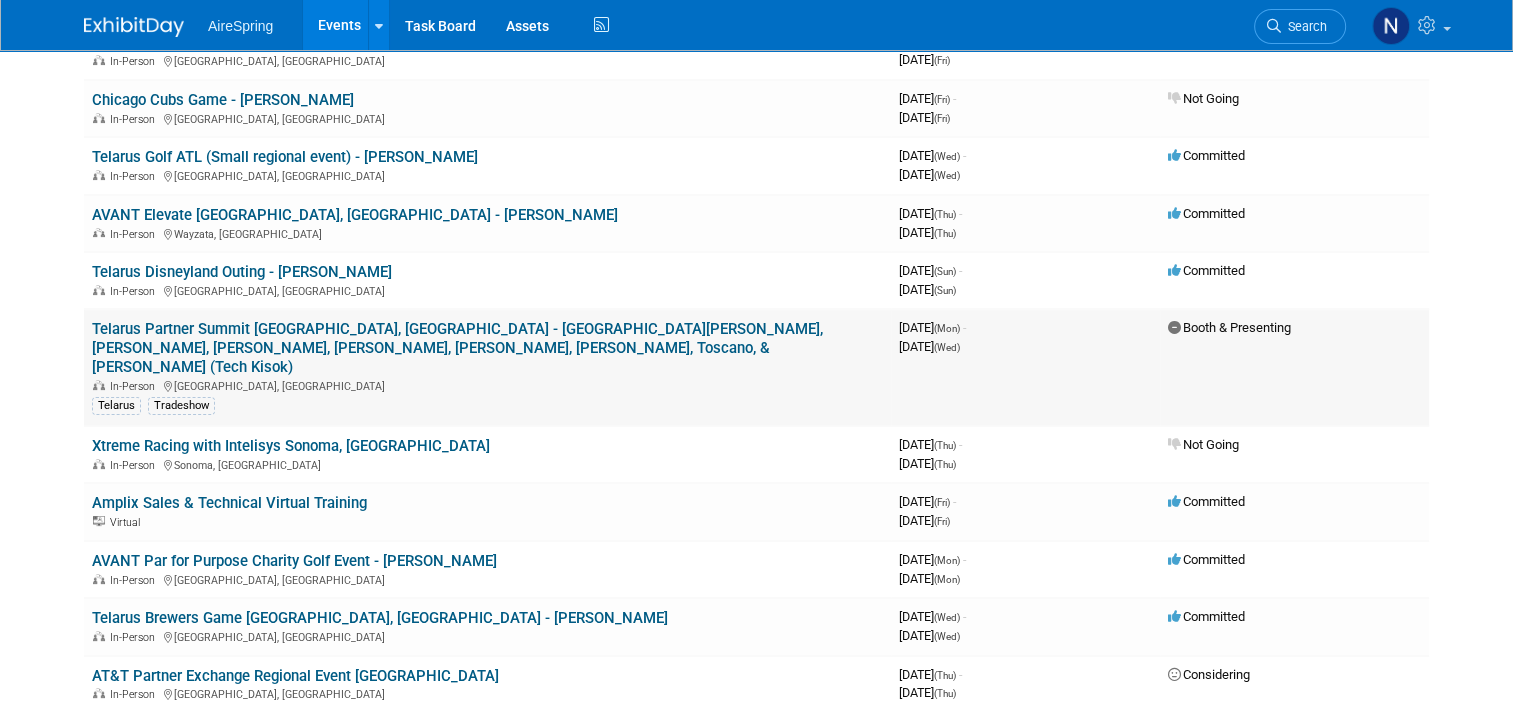 scroll, scrollTop: 0, scrollLeft: 0, axis: both 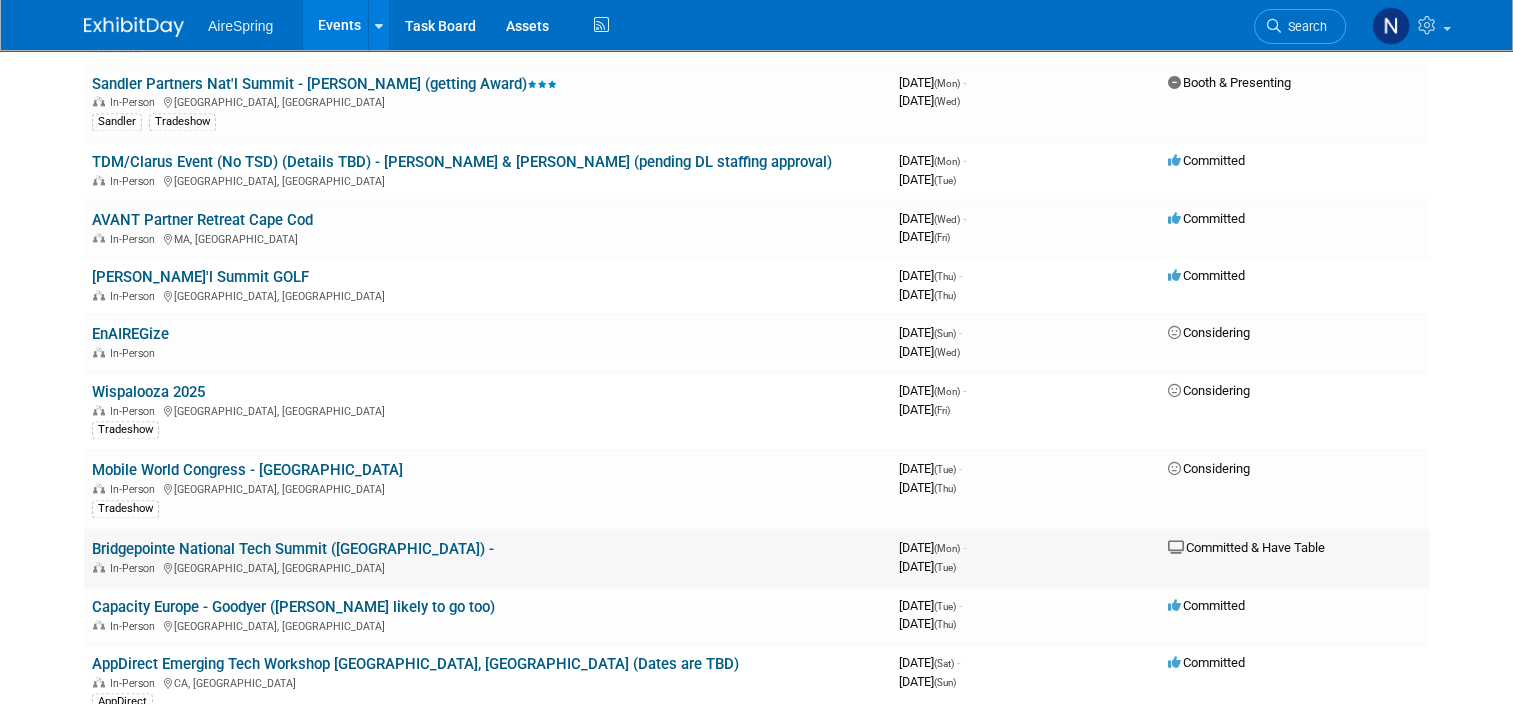 click on "Bridgepointe National Tech Summit ([GEOGRAPHIC_DATA]) -" at bounding box center (293, 549) 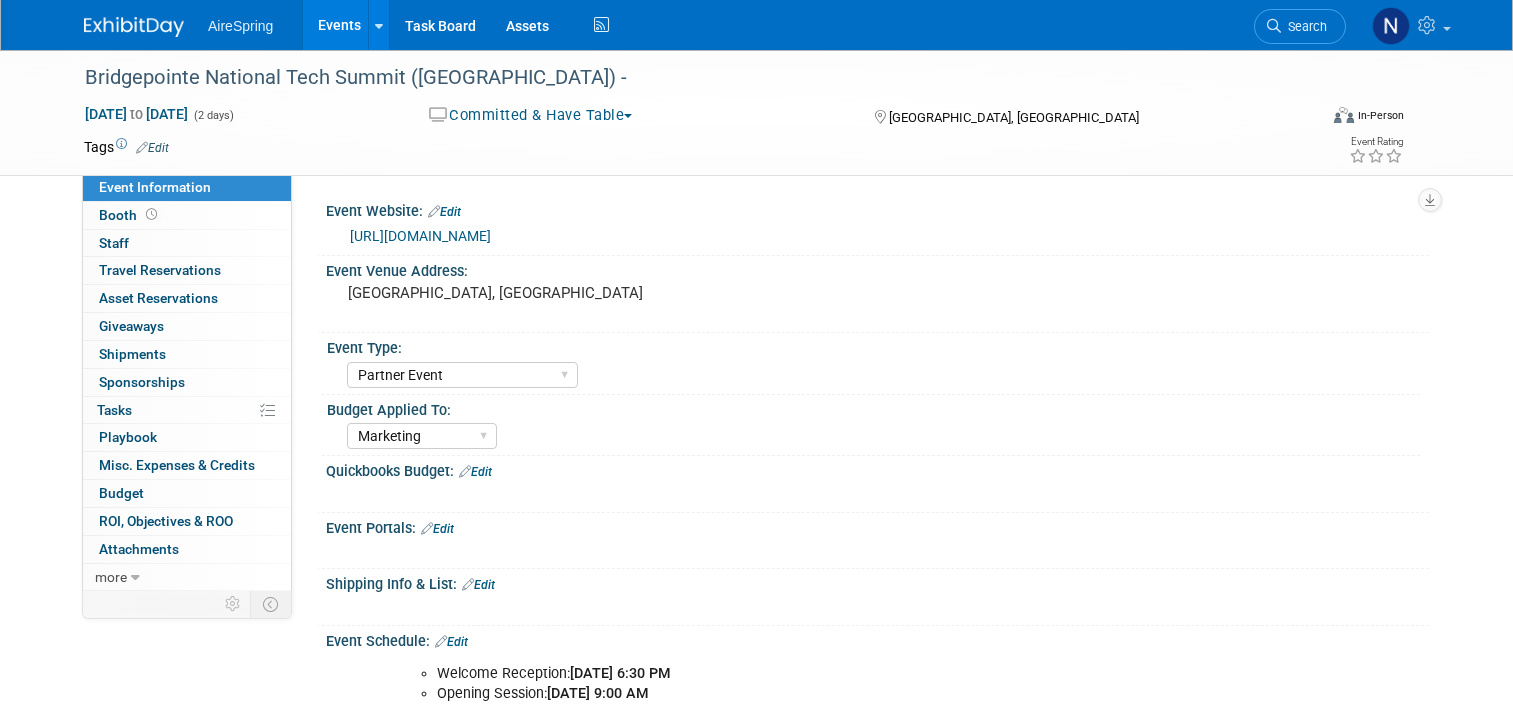 select on "Partner Event" 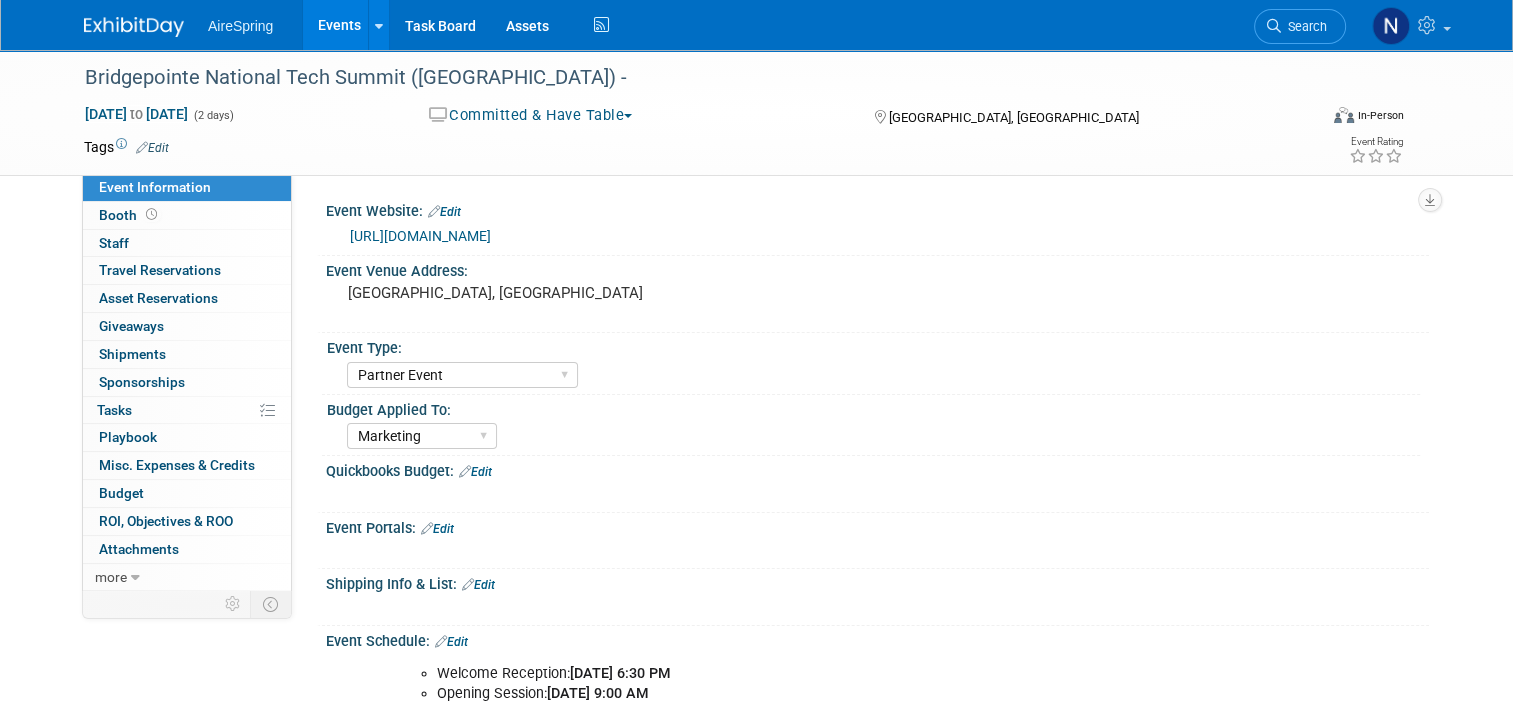 scroll, scrollTop: 0, scrollLeft: 0, axis: both 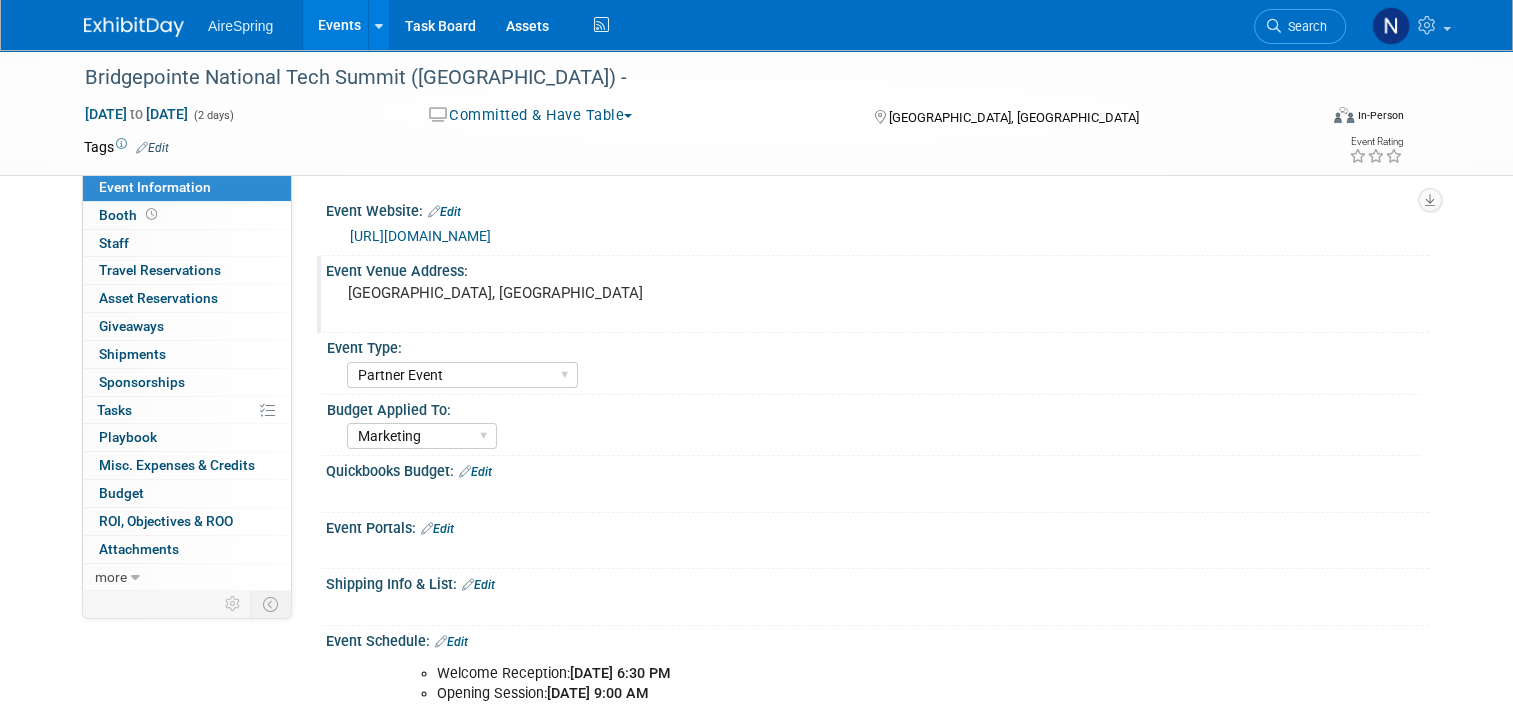 click on "[GEOGRAPHIC_DATA], [GEOGRAPHIC_DATA]" at bounding box center [556, 293] 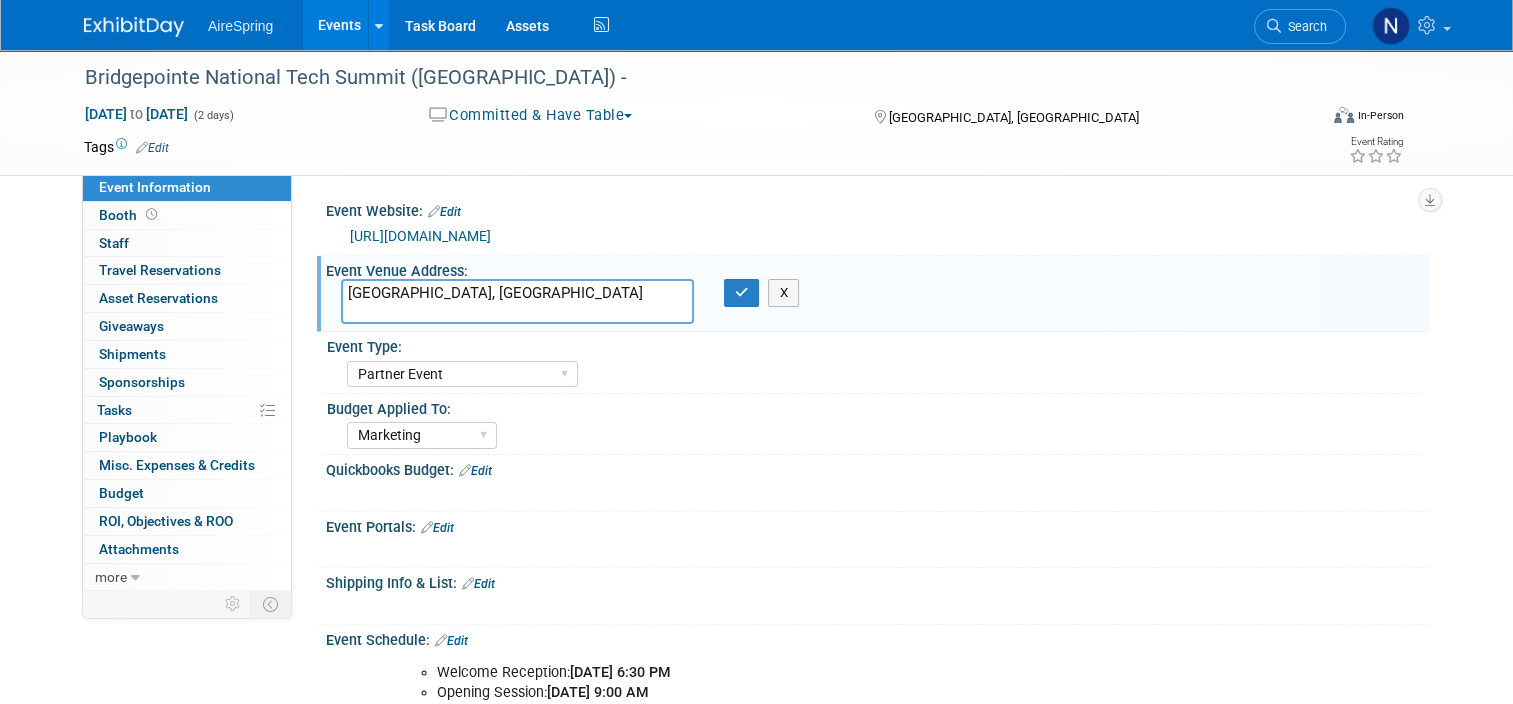 drag, startPoint x: 451, startPoint y: 292, endPoint x: 298, endPoint y: 284, distance: 153.20901 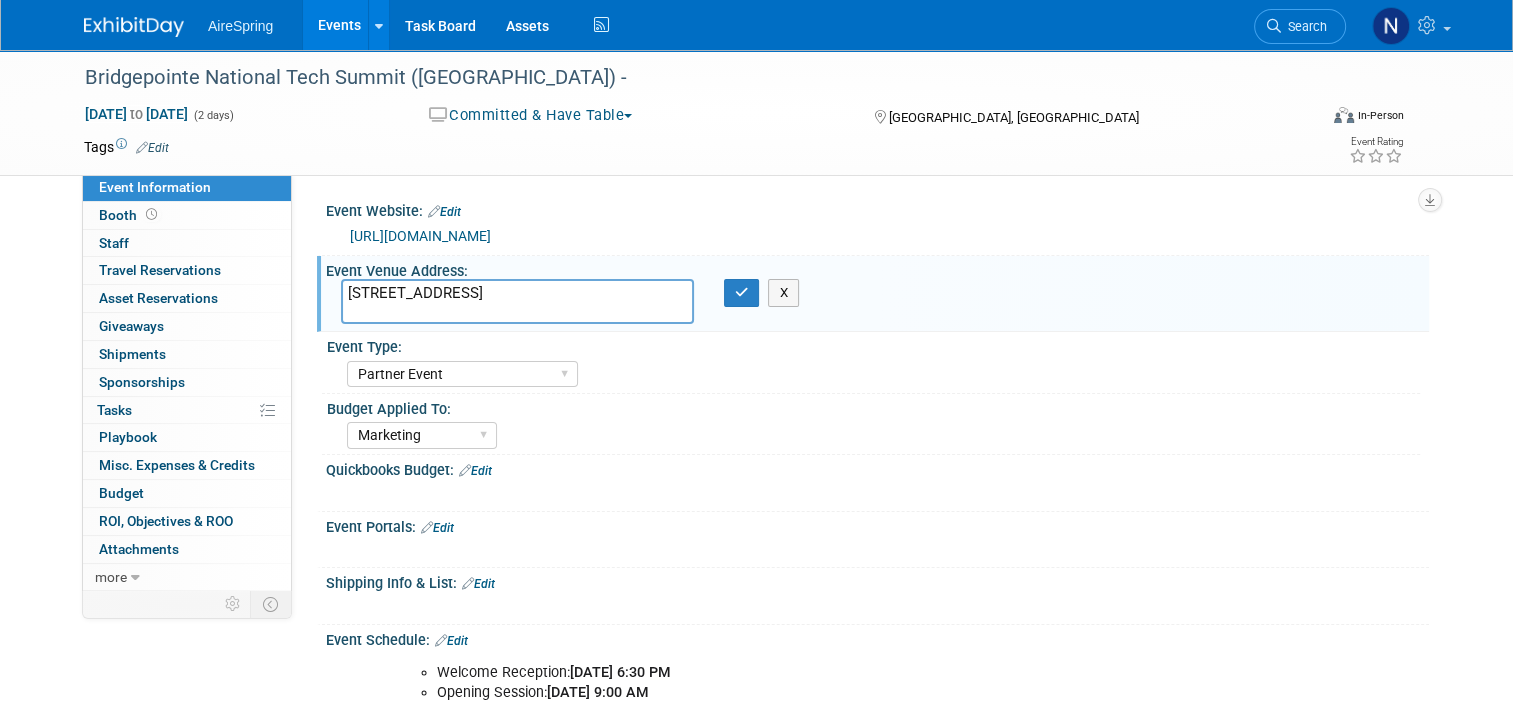 click on "19999 W Country Club Dr, Aventura, FL 33180" at bounding box center [517, 301] 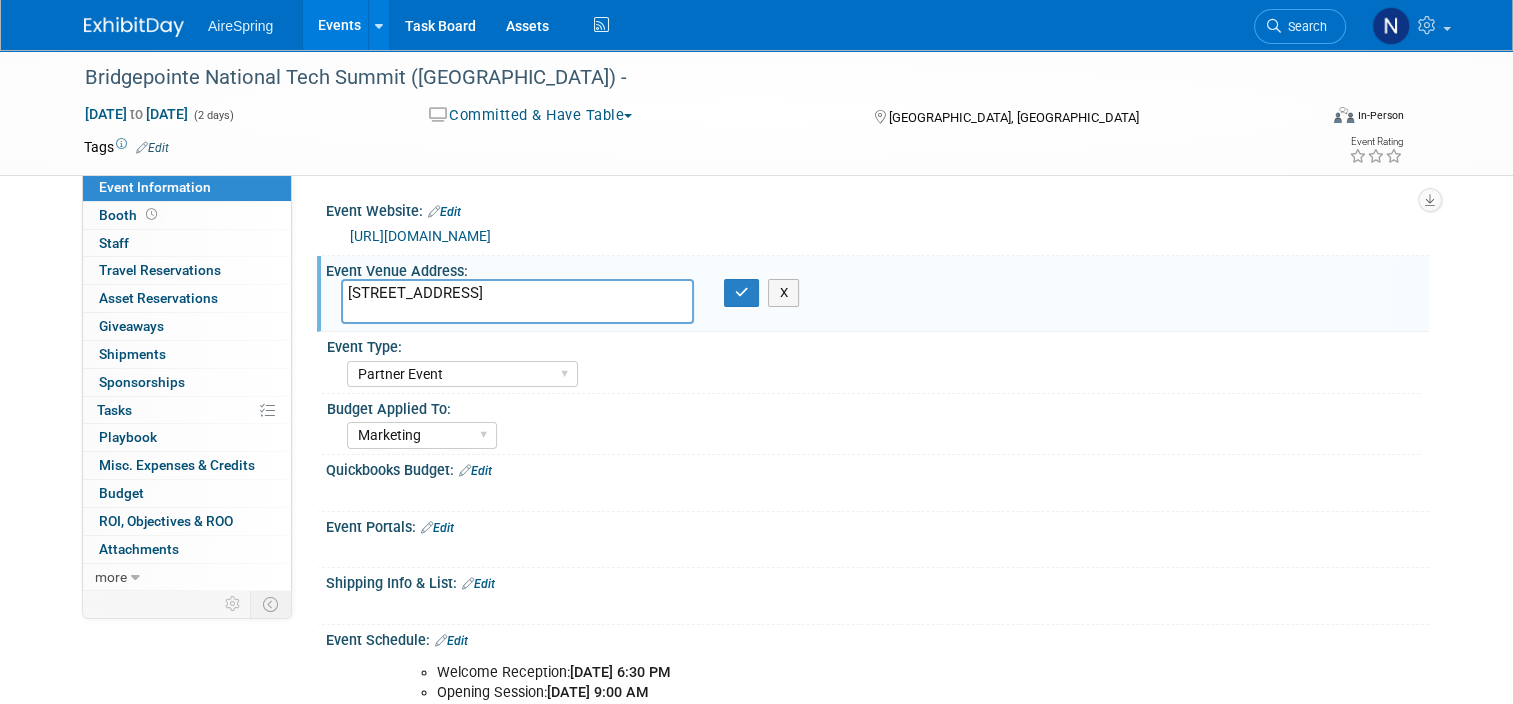 paste on "JW Marriott Miami Turnberry Resort" 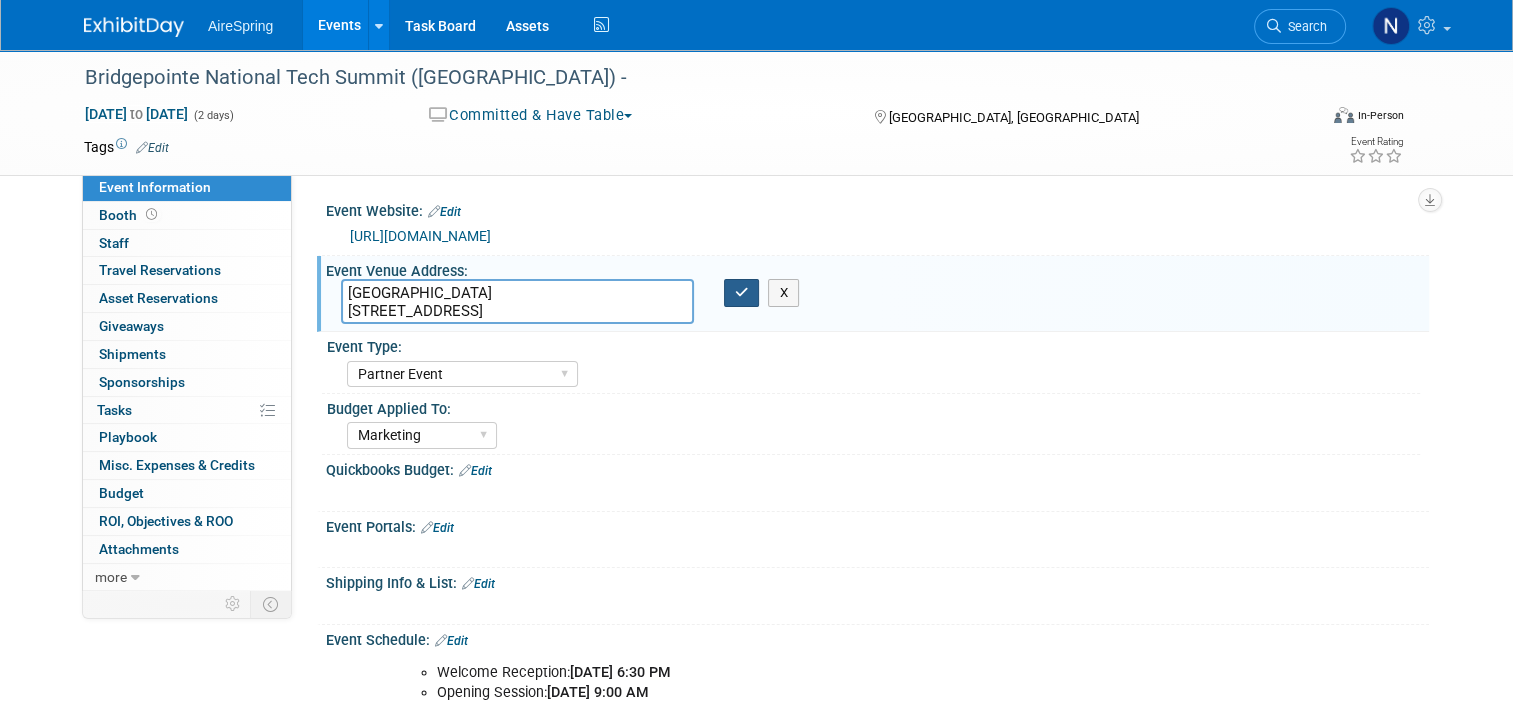 type on "JW Marriott Miami Turnberry Resort
19999 W Country Club Dr, Aventura, FL 33180" 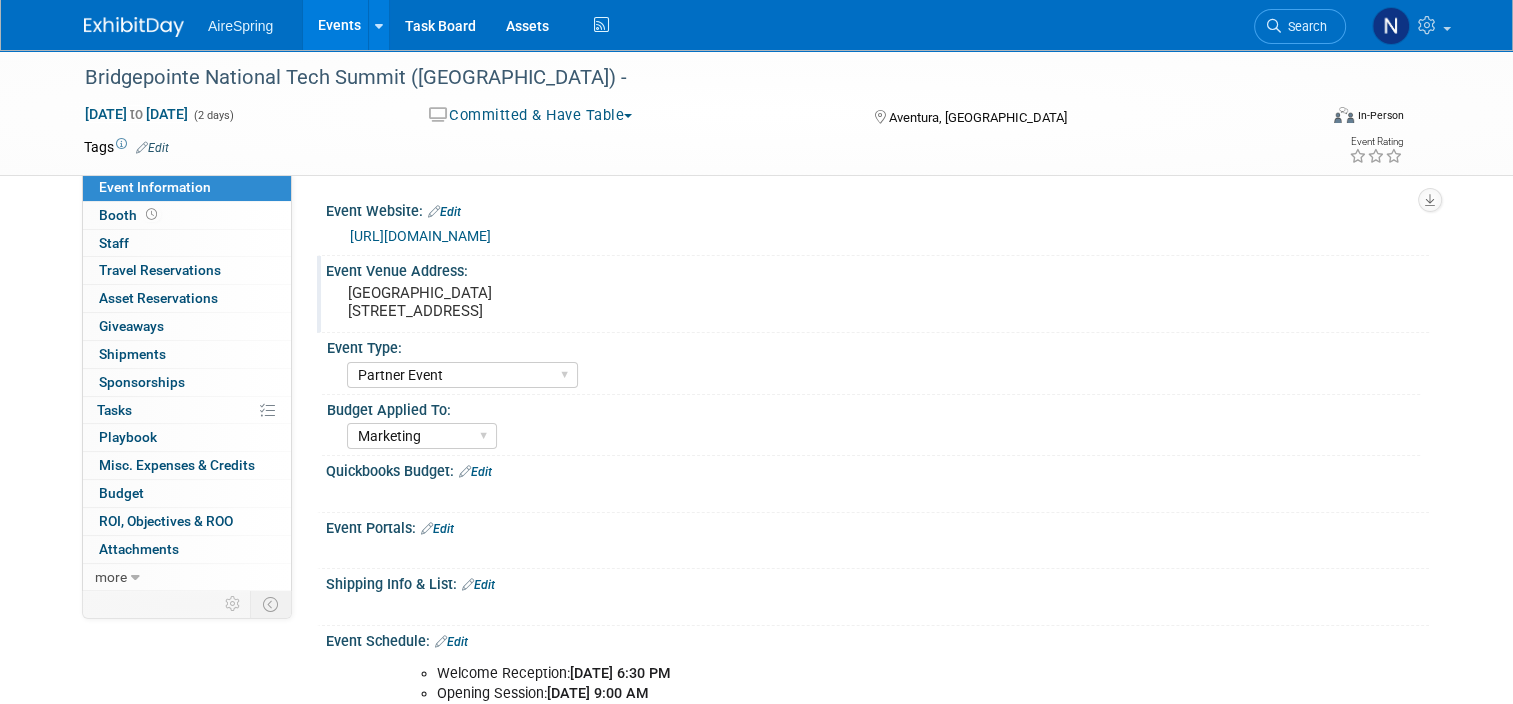 click on "Oct 20, 2025  to  Oct 21, 2025" at bounding box center (136, 114) 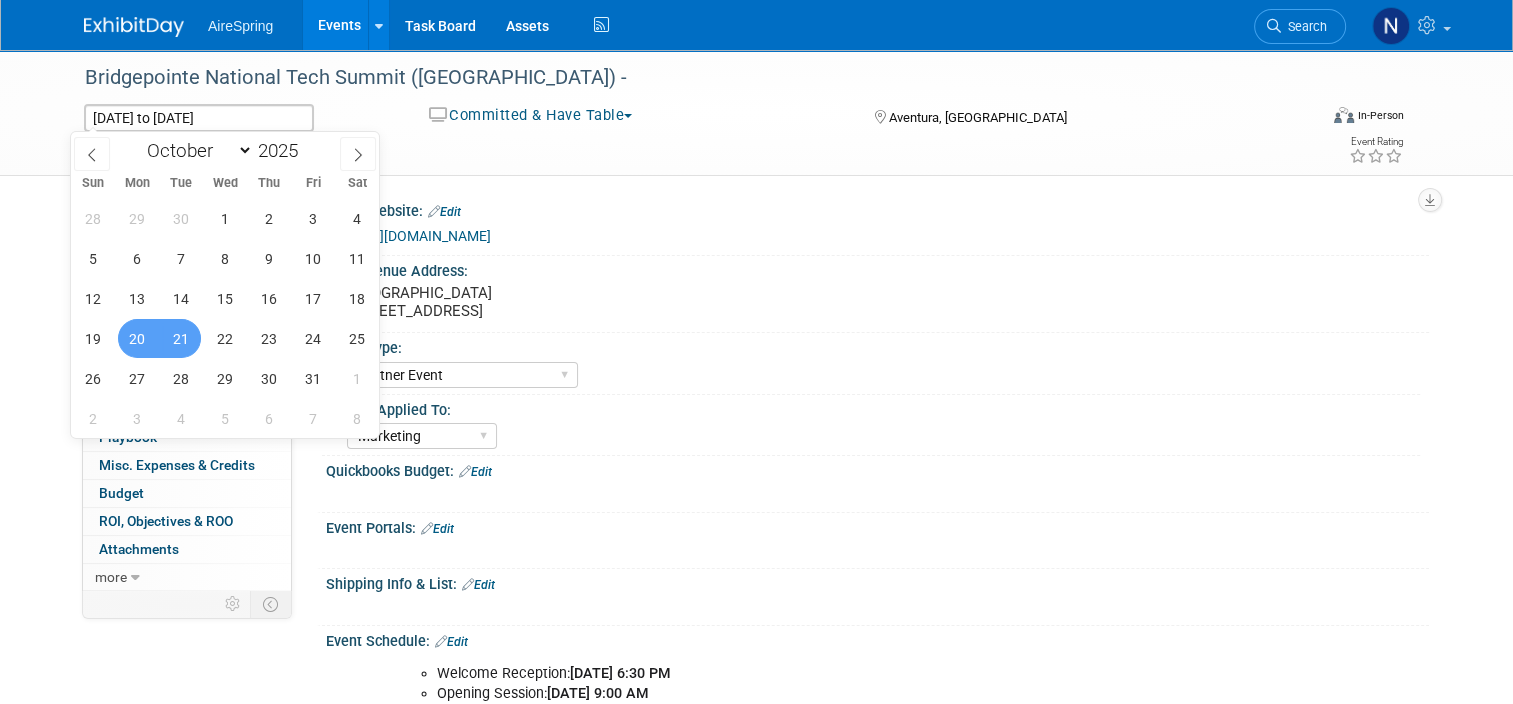 click on "20" at bounding box center [137, 338] 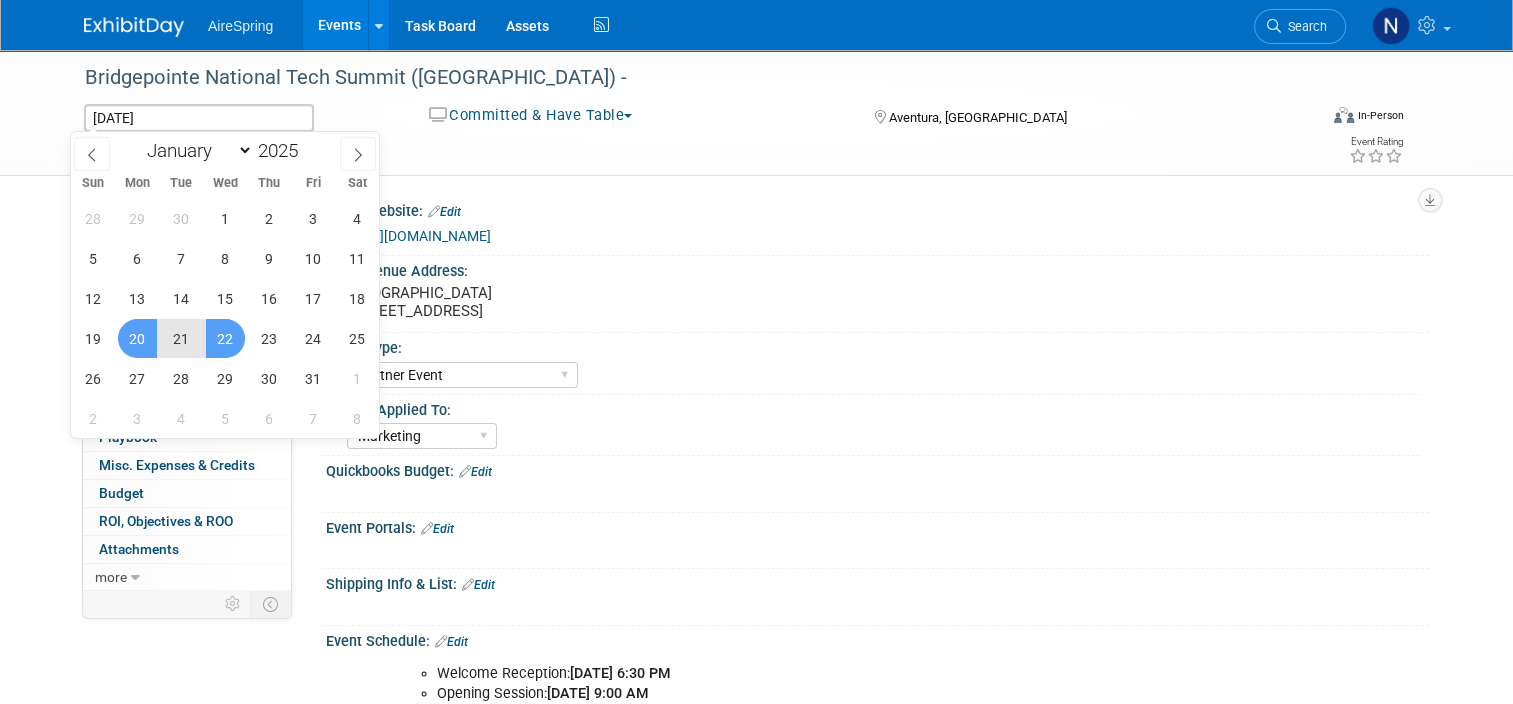 click on "28 29 30 1 2 3 4 5 6 7 8 9 10 11 12 13 14 15 16 17 18 19 20 21 22 23 24 25 26 27 28 29 30 31 1 2 3 4 5 6 7 8" at bounding box center [225, 318] 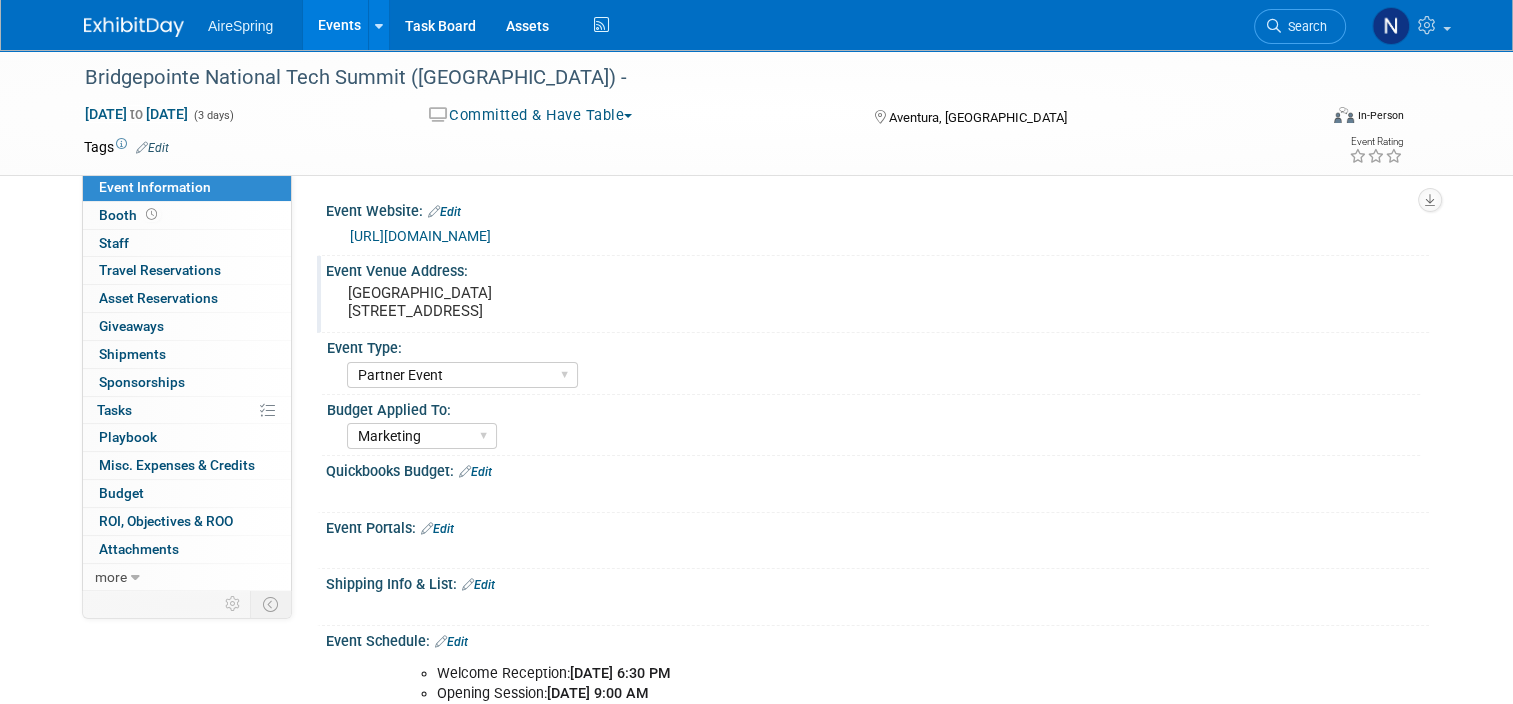 click on "Event Venue Address:" at bounding box center [877, 268] 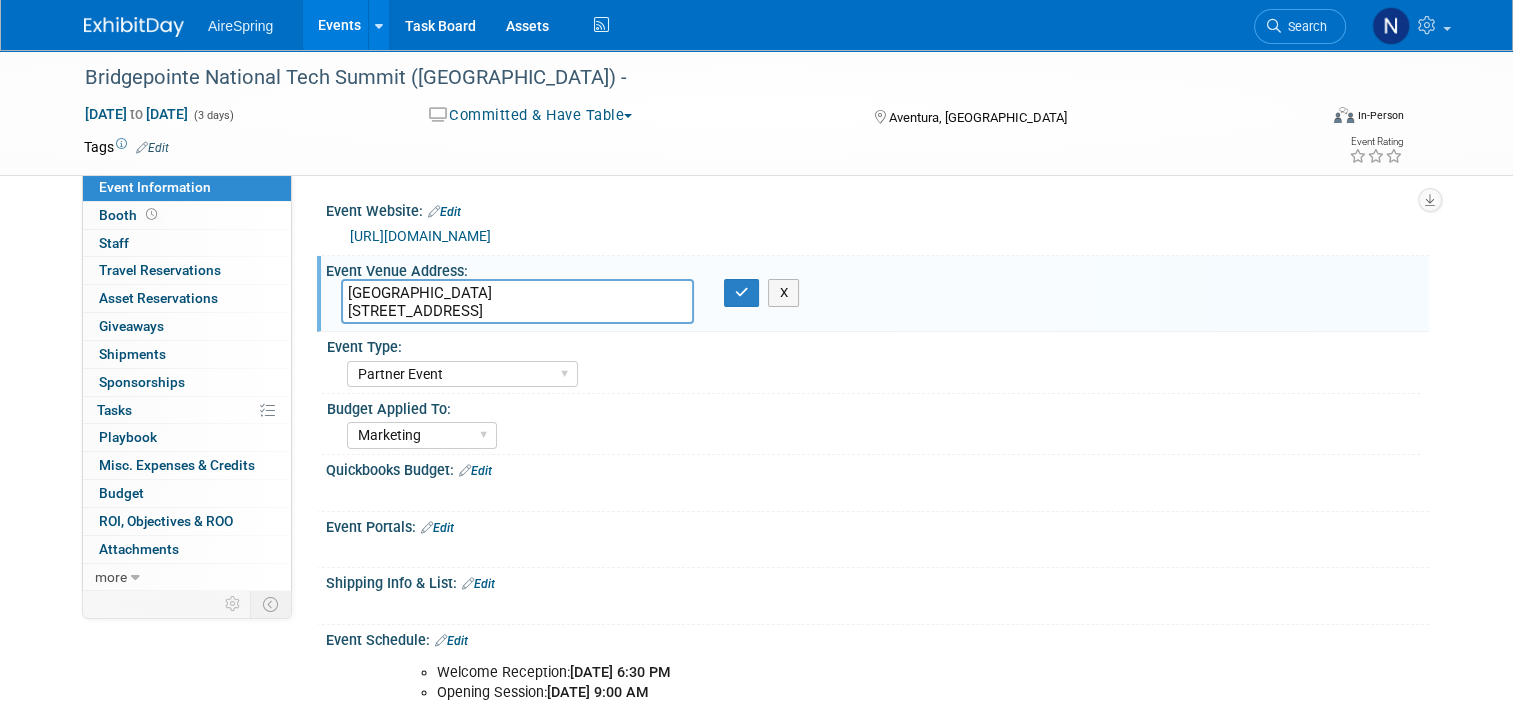 drag, startPoint x: 596, startPoint y: 292, endPoint x: 300, endPoint y: 287, distance: 296.04224 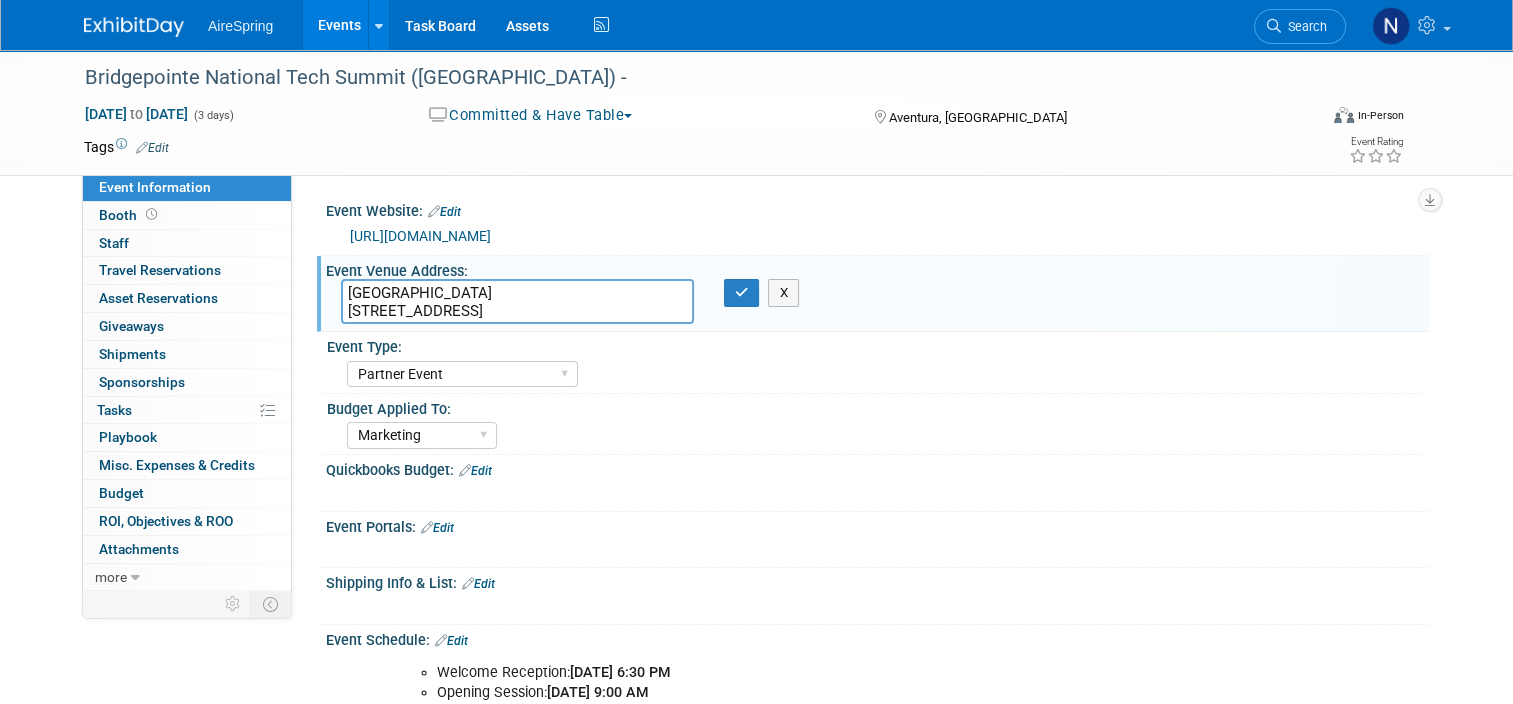 drag, startPoint x: 654, startPoint y: 316, endPoint x: 332, endPoint y: 311, distance: 322.03882 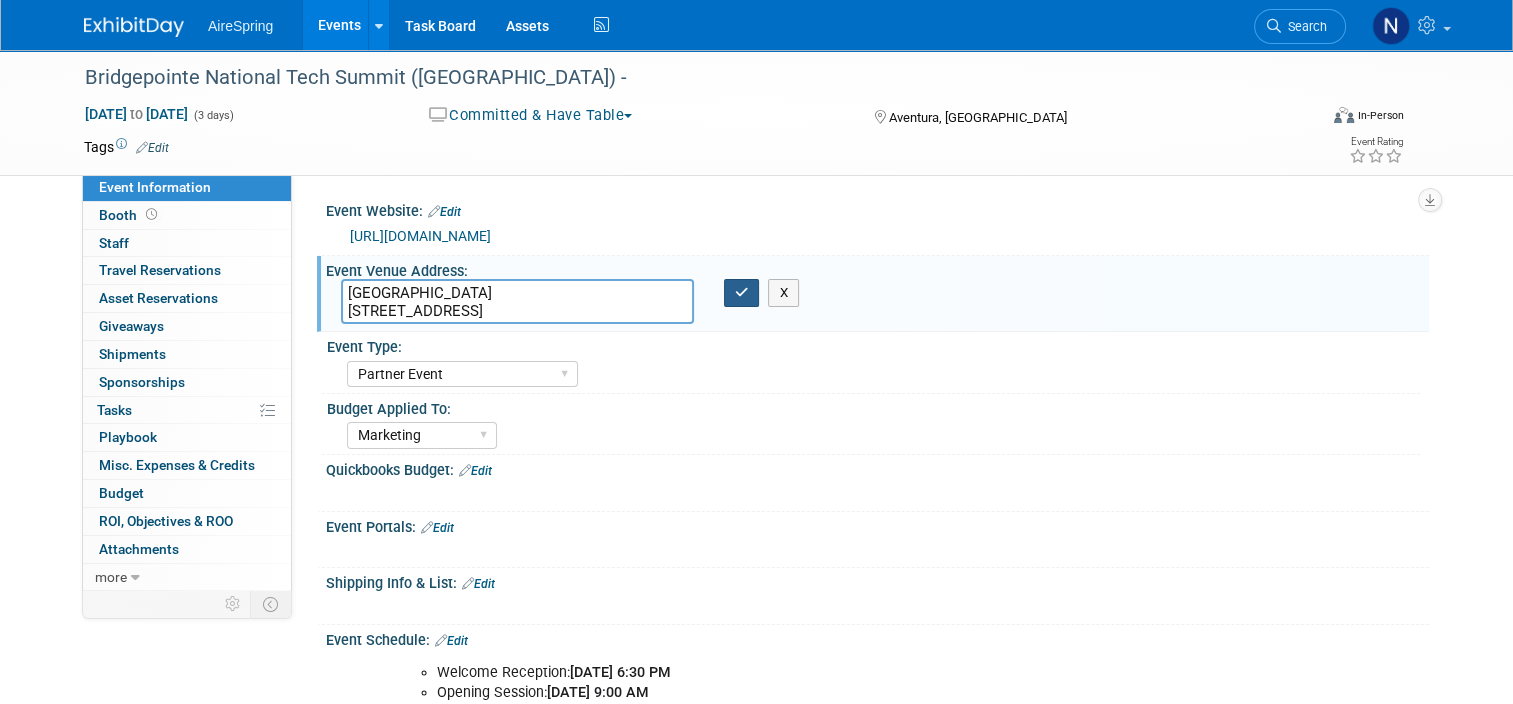 click at bounding box center [742, 293] 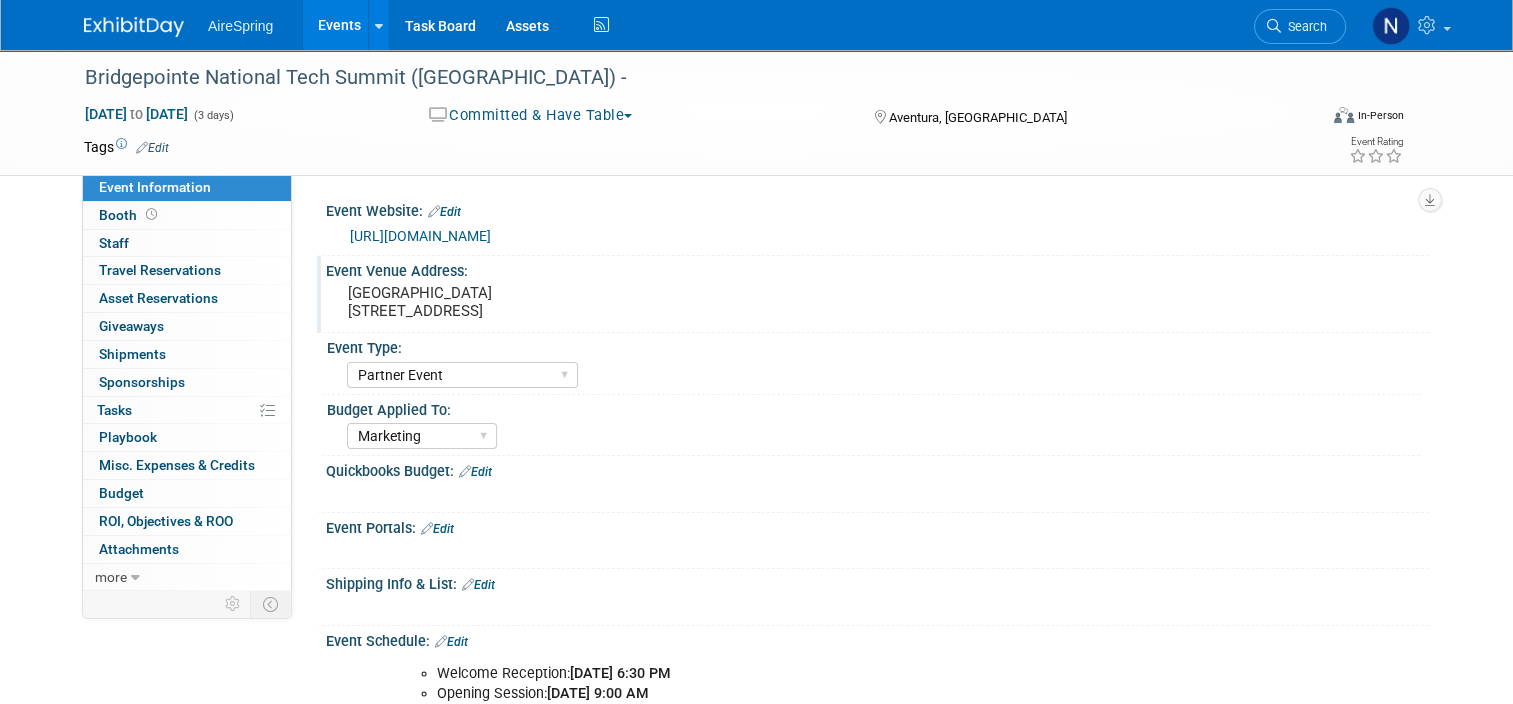click on "Event Information
Event Info
Booth
Booth
0
Staff 0
Staff
0
Travel Reservations 0
Travel Reservations
0
Asset Reservations 0
Asset Reservations
0
Giveaways 0
Giveaways
0
Shipments 0
Shipments
0
Sponsorships 0
Sponsorships
0%
Tasks 0%
Tasks
0
Playbook 0
Playbook
0
Misc. Expenses & Credits 0
Misc. Expenses & Credits
Budget
Budget
0
ROI, Objectives & ROO 0
ROI, Objectives & ROO
0
Attachments 0
Attachments
more
more...
Event Binder (.pdf export)
Event Binder (.pdf export)
Copy/Duplicate Event
Copy/Duplicate Event
Event Settings
Event Settings
Logs
Logs
Delete Event
Delete Event
Event Website:
Edit
https://www.bptevents.net/e/tech-summit-20250
Event Venue Address:" at bounding box center (756, 754) 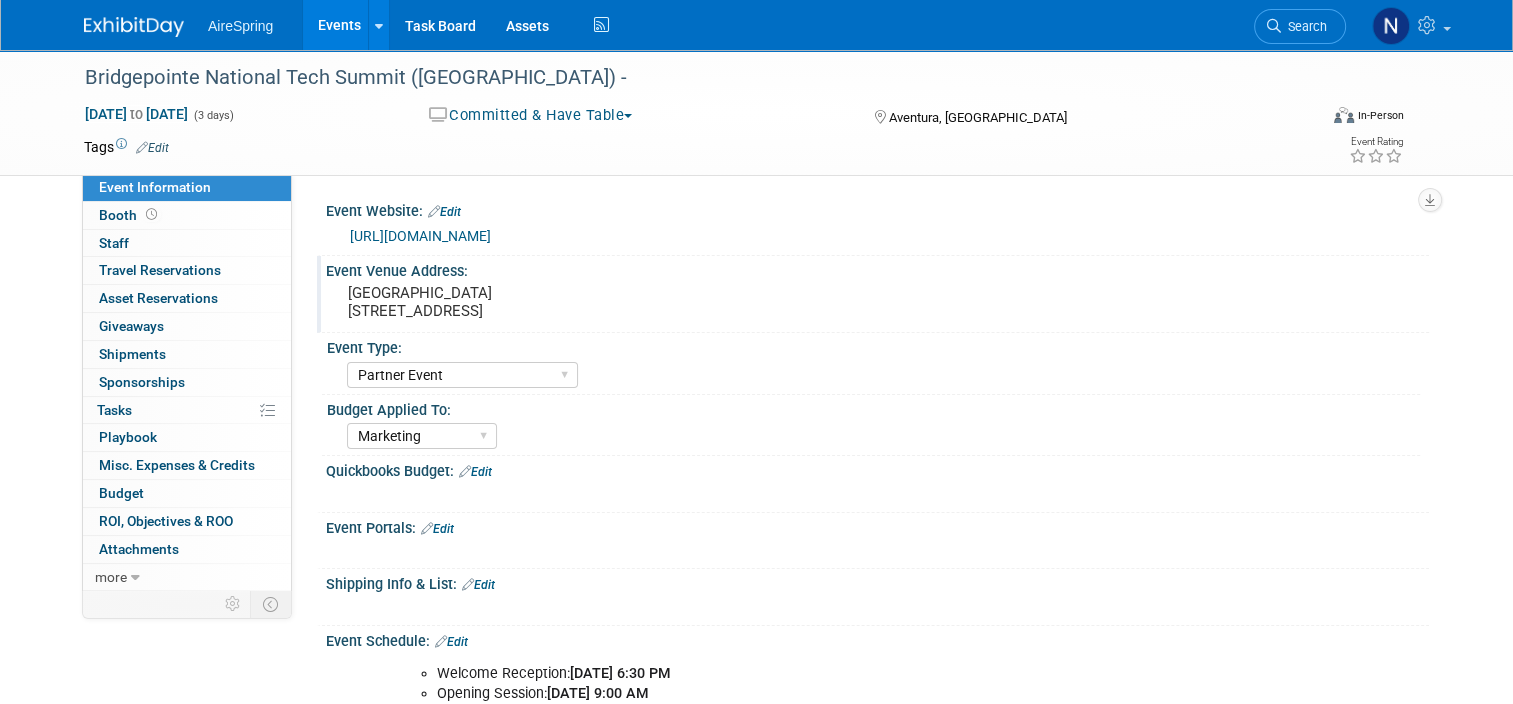 click on "Events" at bounding box center [339, 25] 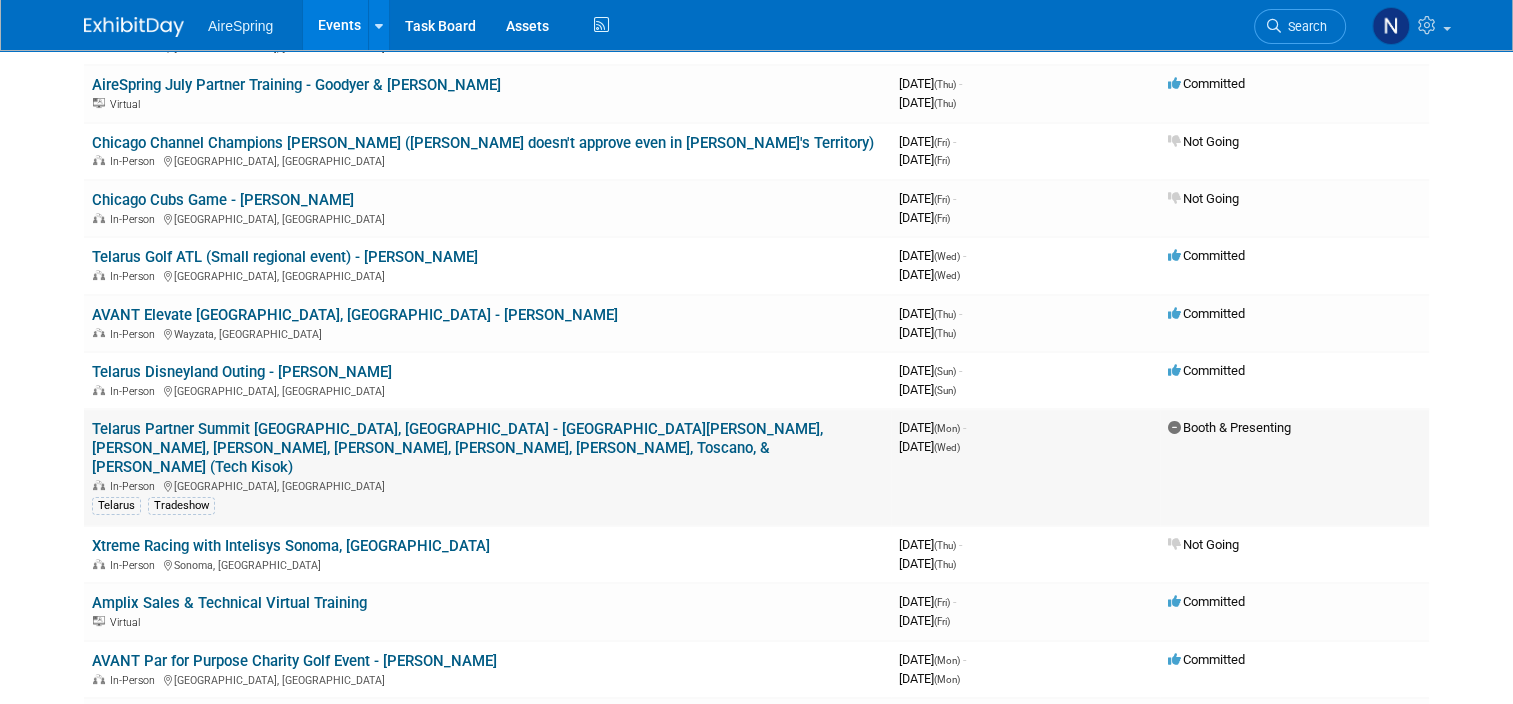 scroll, scrollTop: 419, scrollLeft: 0, axis: vertical 